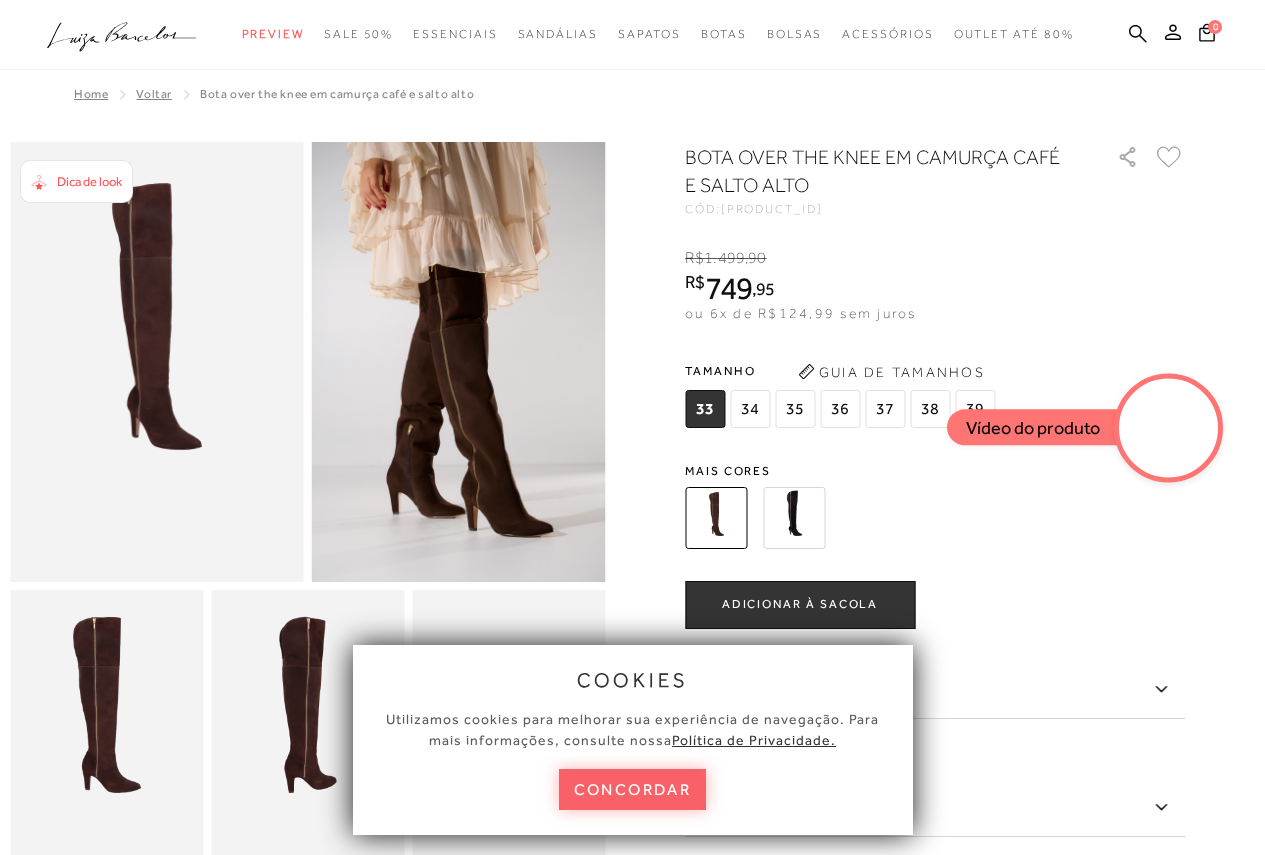 scroll, scrollTop: 0, scrollLeft: 0, axis: both 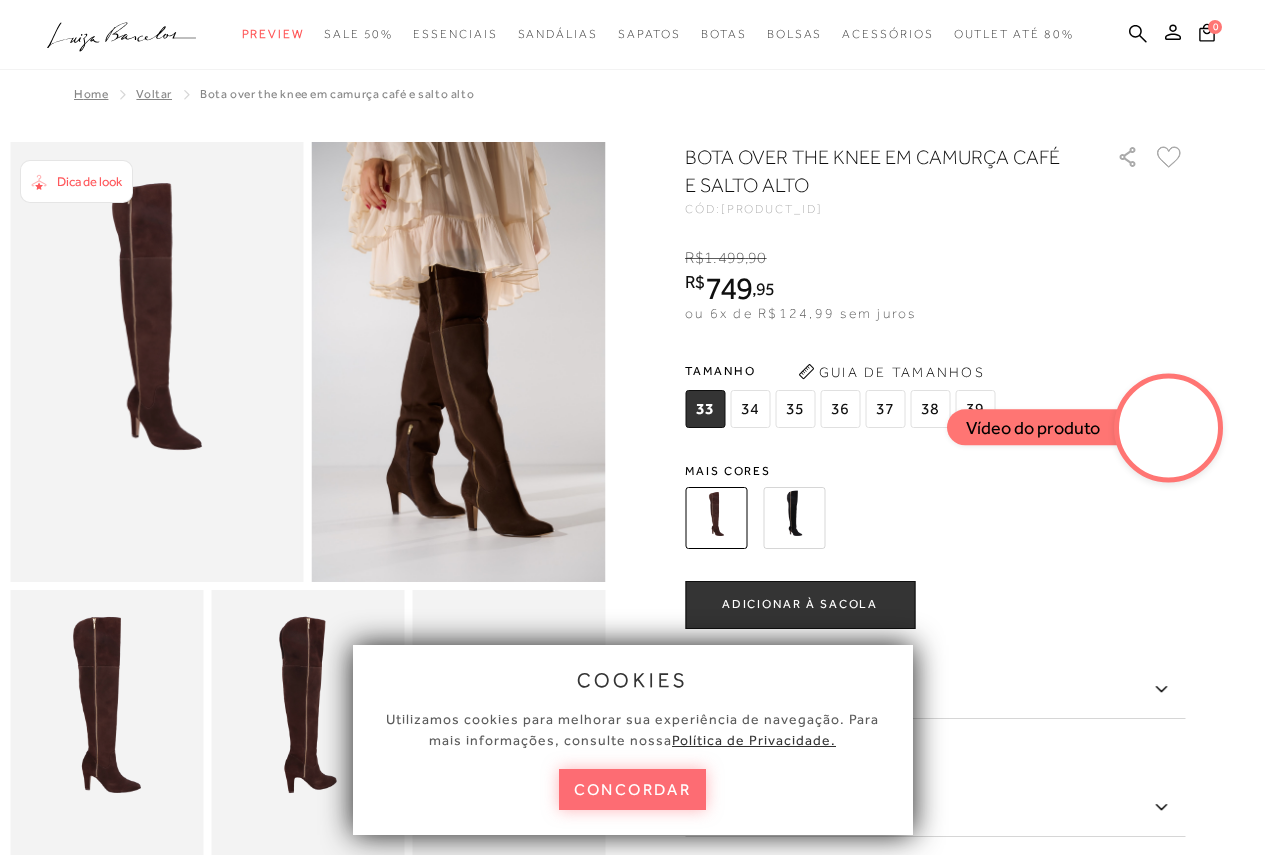 drag, startPoint x: 0, startPoint y: 0, endPoint x: 647, endPoint y: 787, distance: 1018.8121 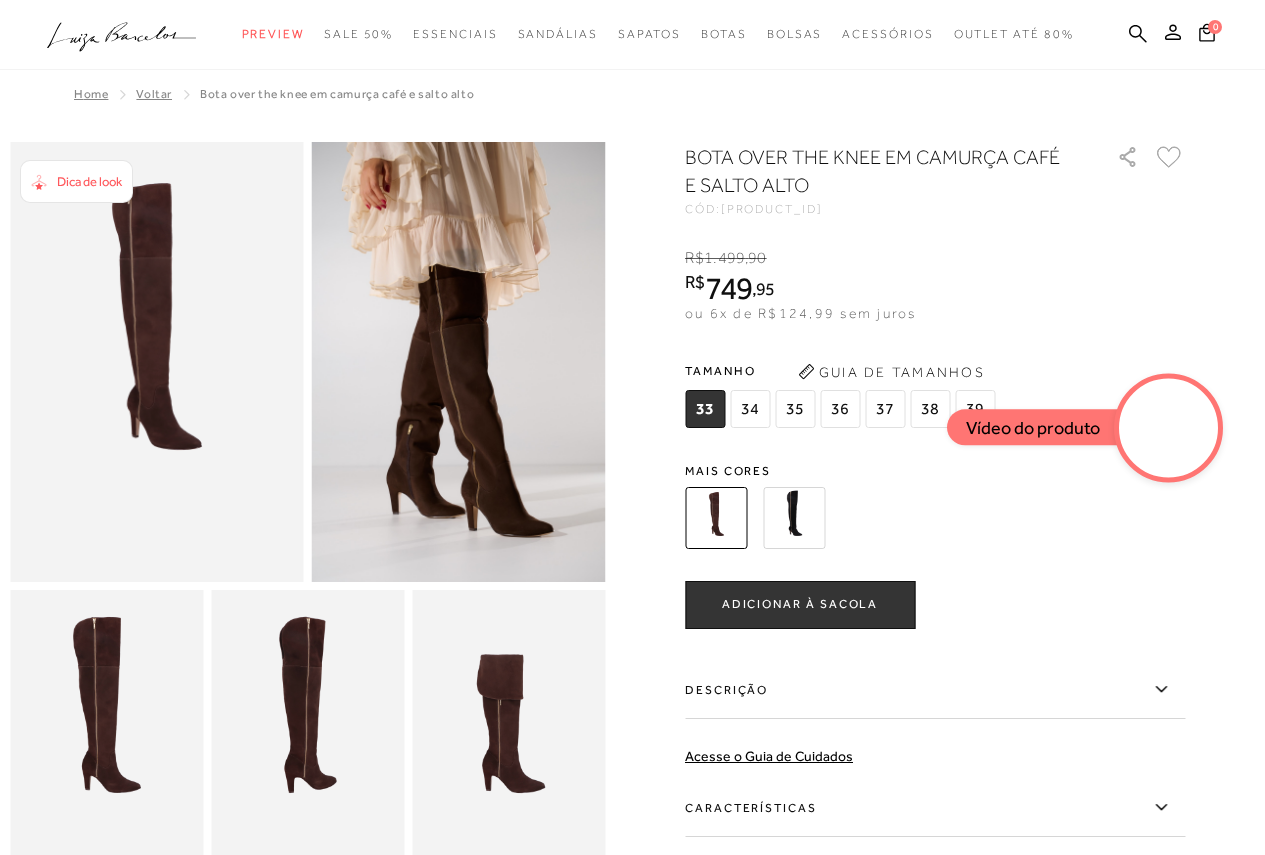 scroll, scrollTop: 0, scrollLeft: 0, axis: both 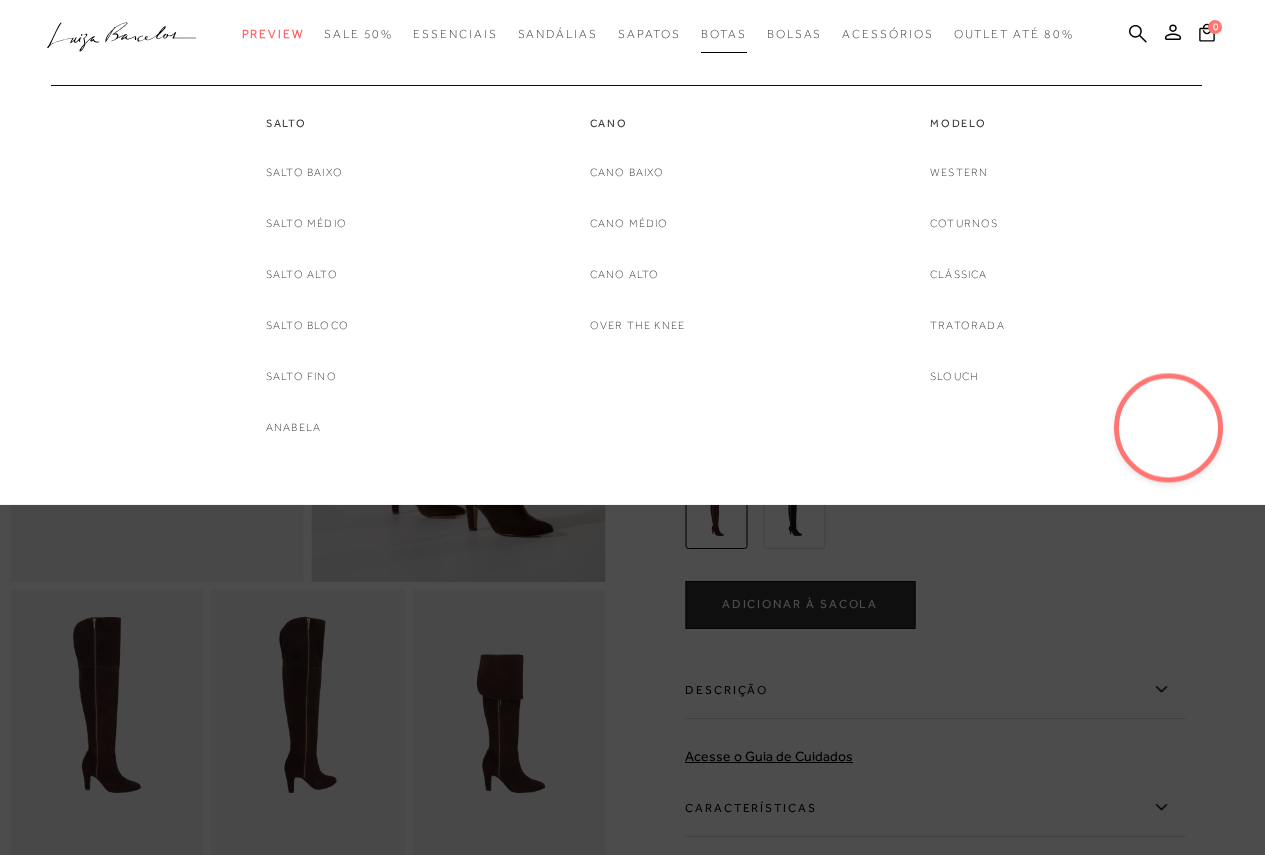 click on "Botas" at bounding box center [724, 34] 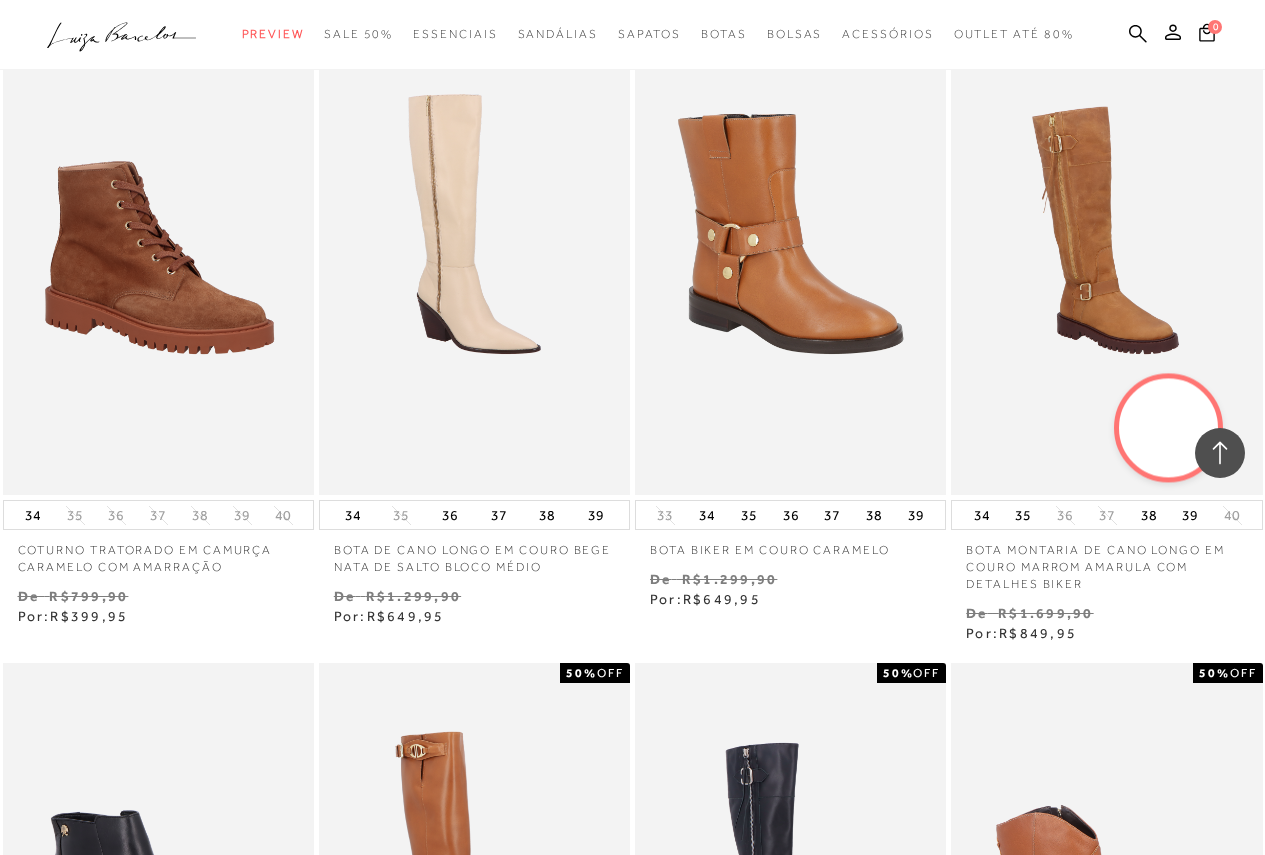 scroll, scrollTop: 2800, scrollLeft: 0, axis: vertical 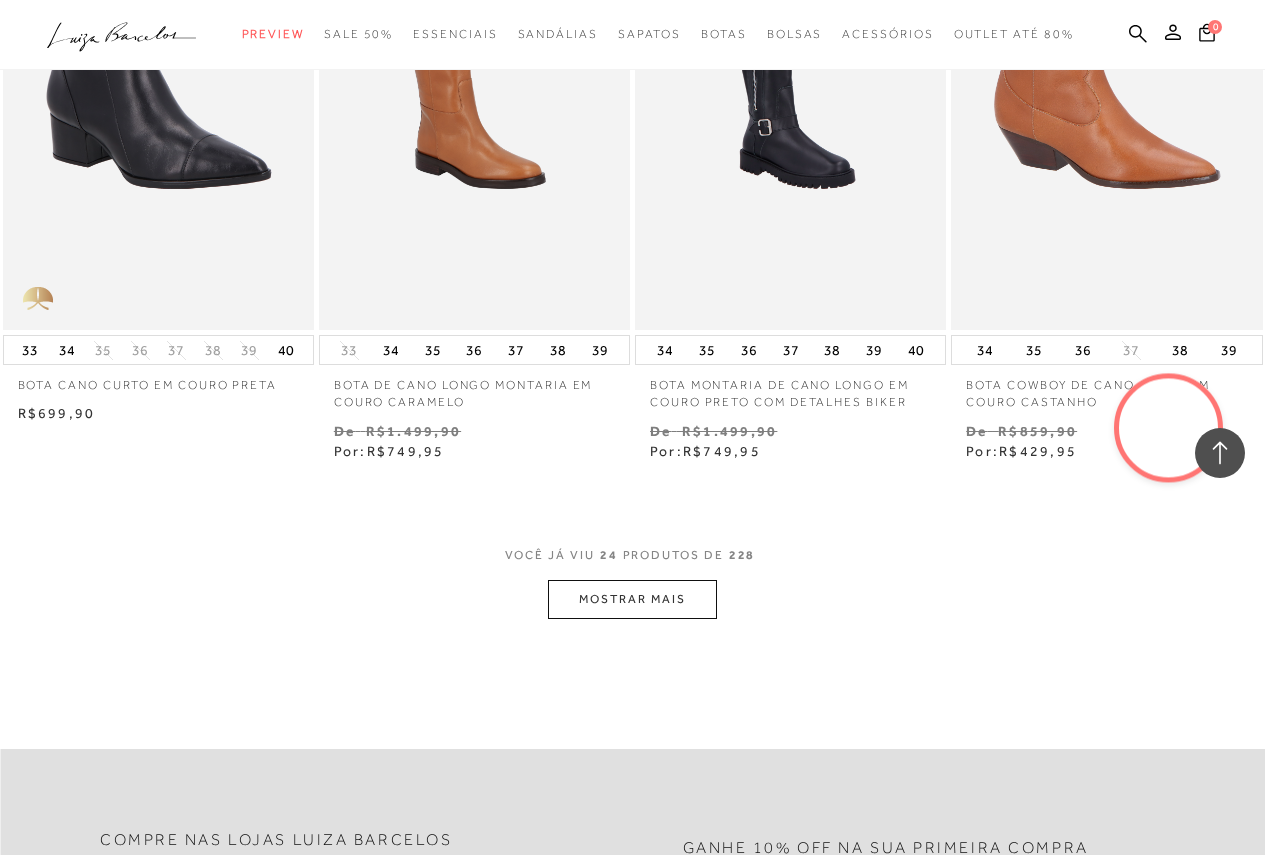 click on "MOSTRAR MAIS" at bounding box center (632, 599) 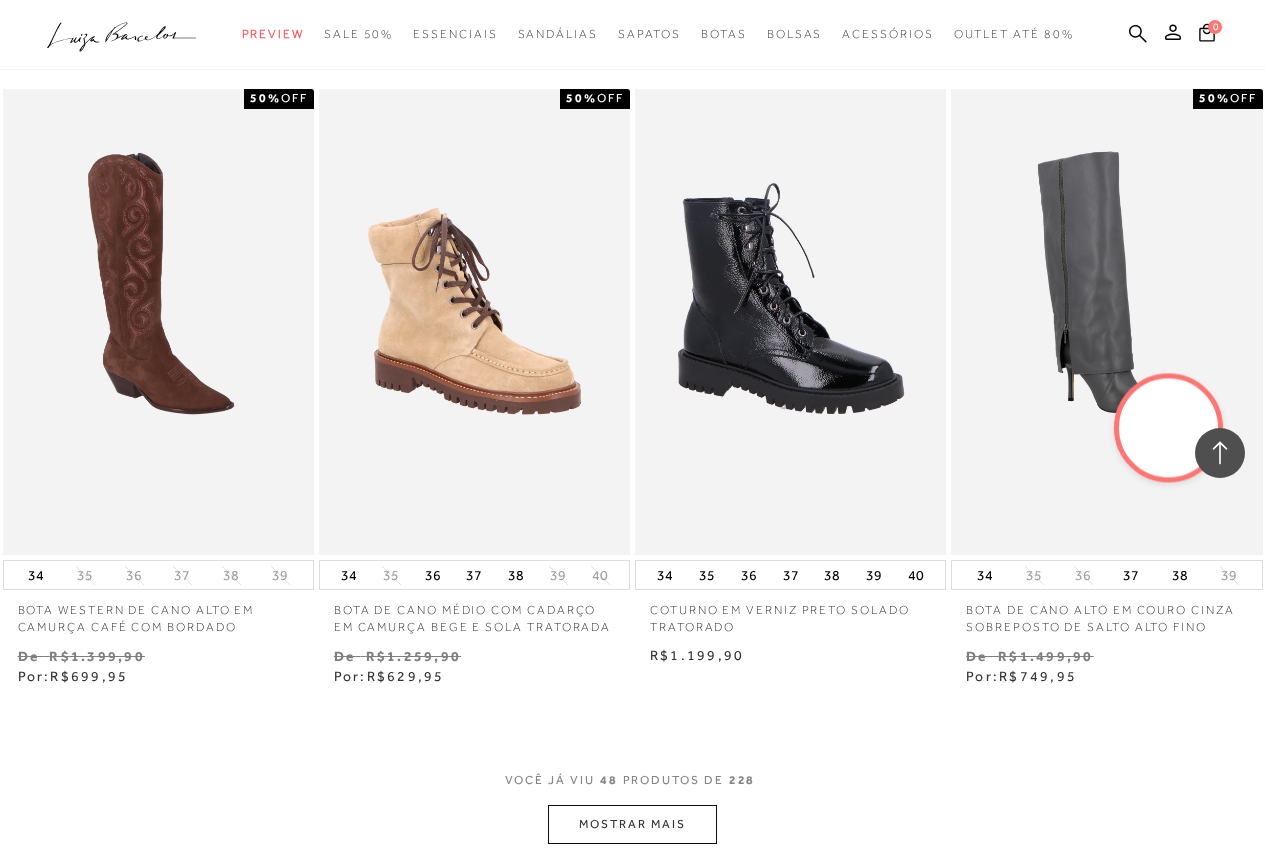 scroll, scrollTop: 7200, scrollLeft: 0, axis: vertical 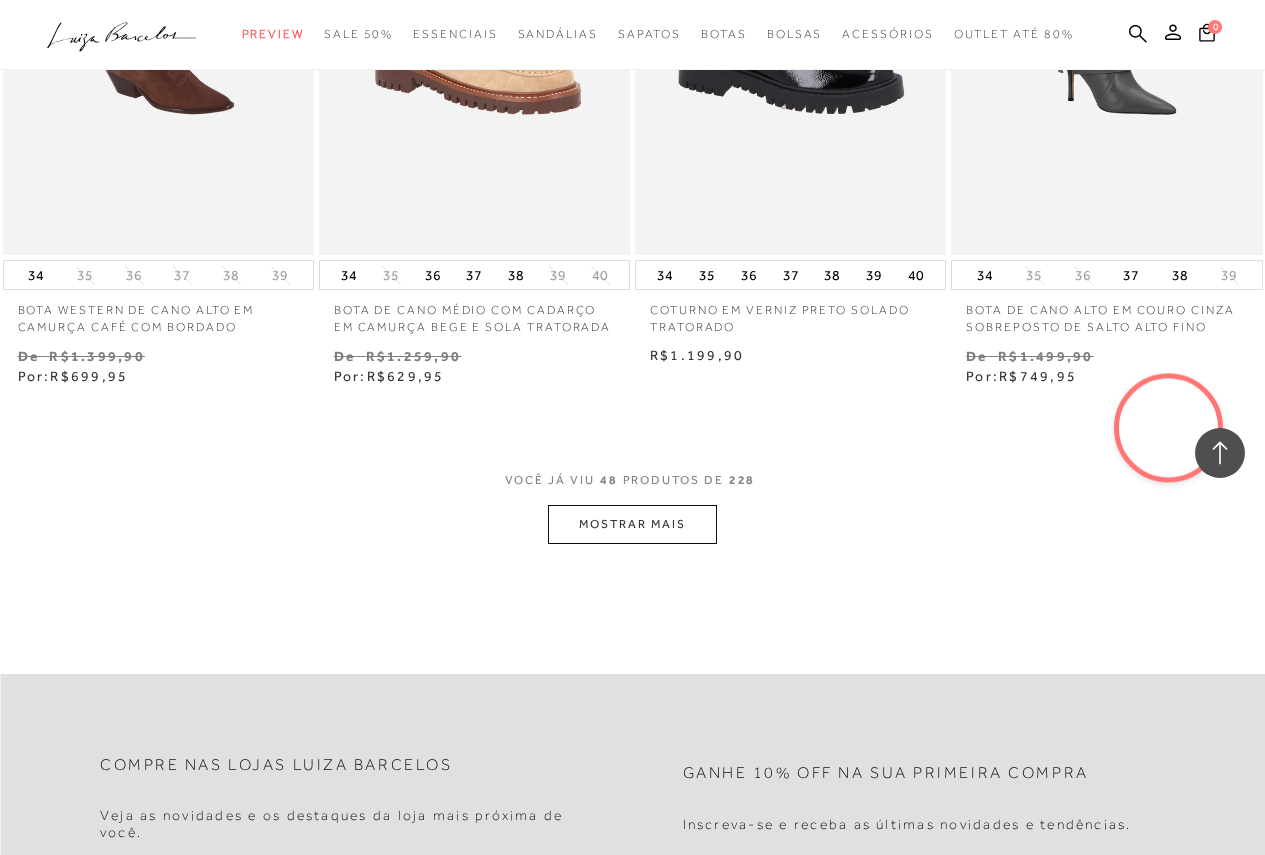click on "MOSTRAR MAIS" at bounding box center (632, 524) 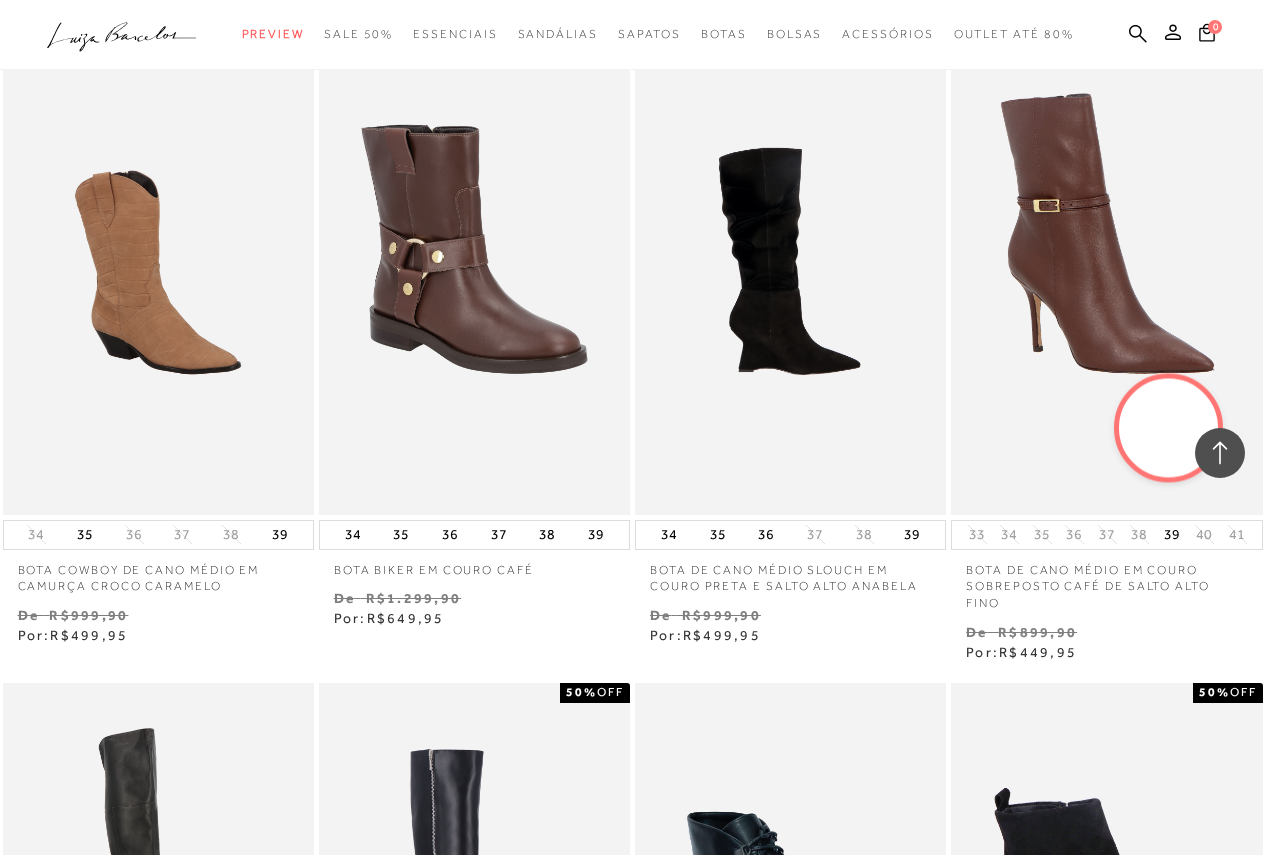 scroll, scrollTop: 7600, scrollLeft: 0, axis: vertical 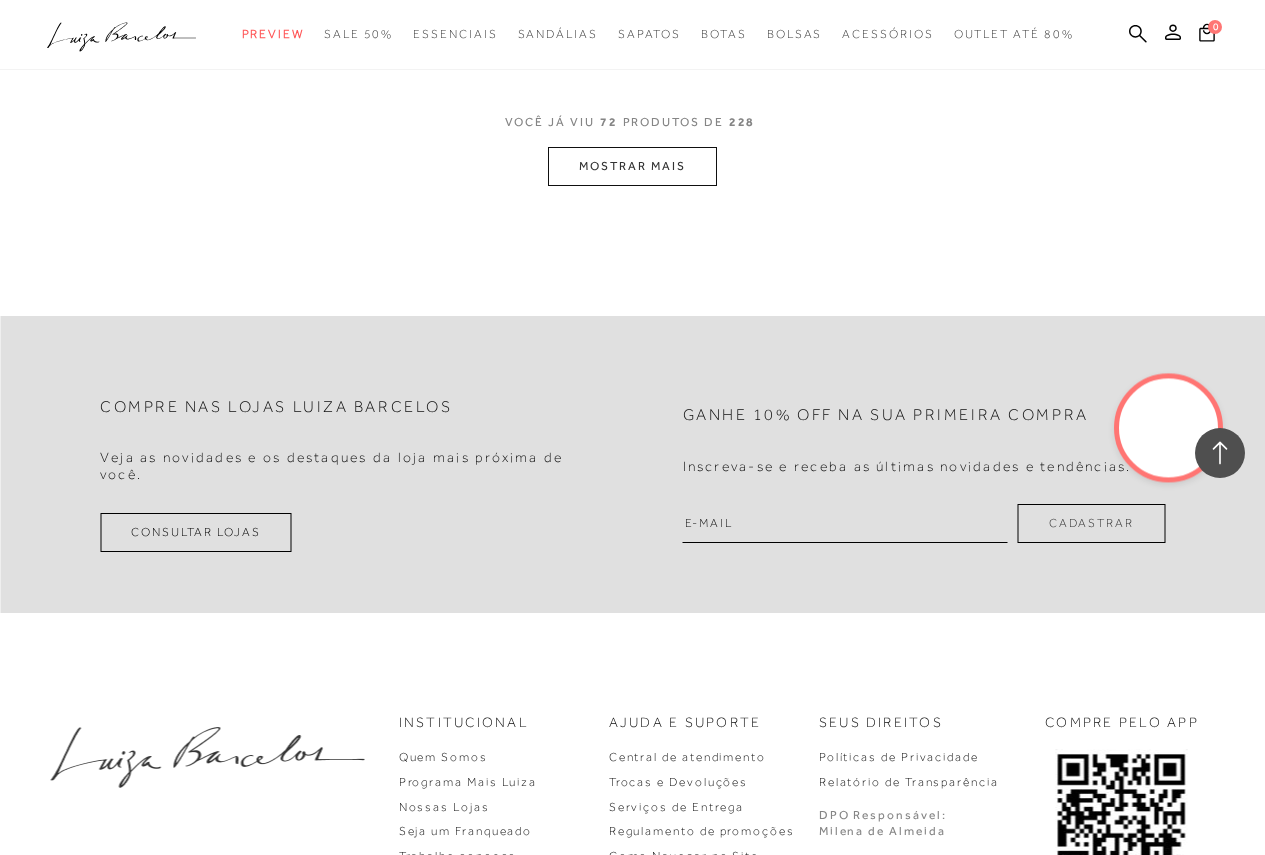 click on "MOSTRAR MAIS" at bounding box center (632, 166) 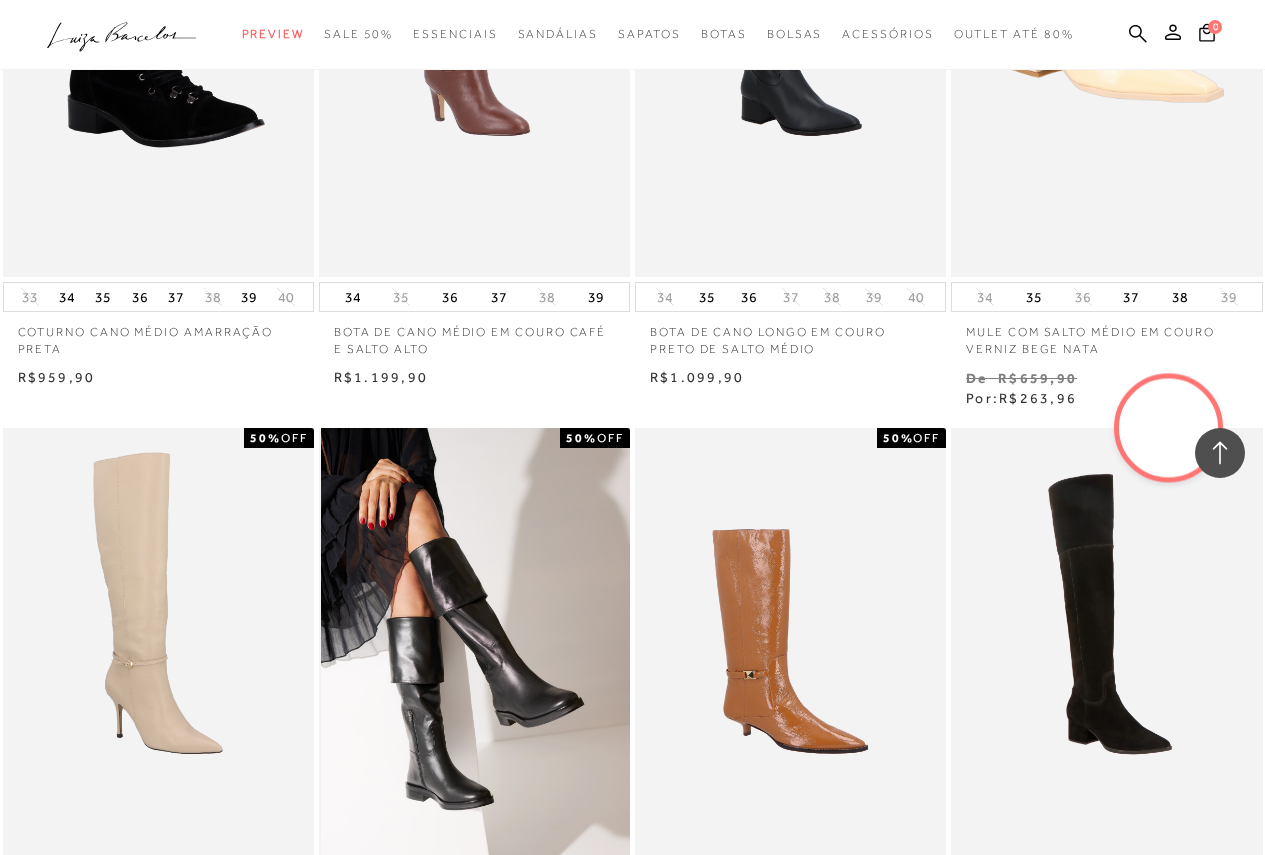 scroll, scrollTop: 13700, scrollLeft: 0, axis: vertical 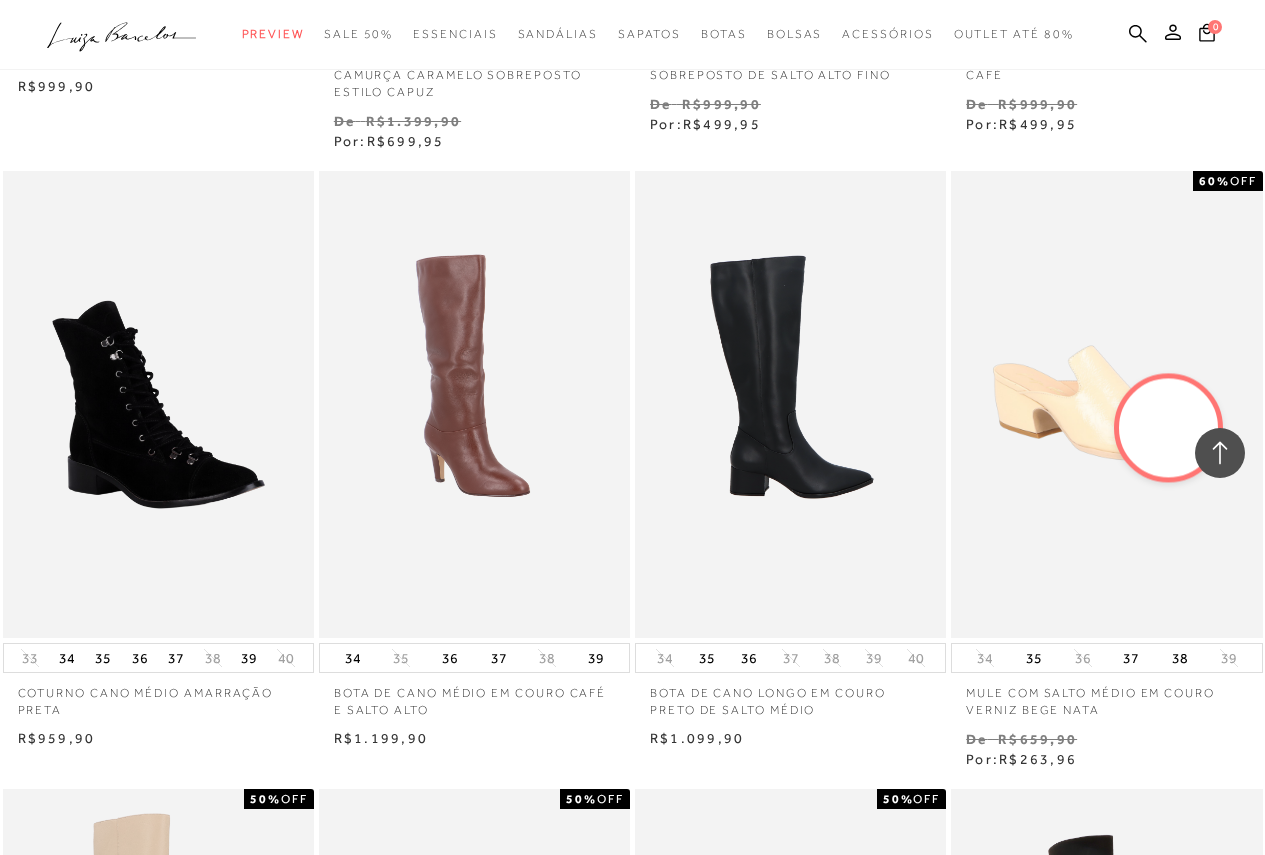 click at bounding box center [791, 404] 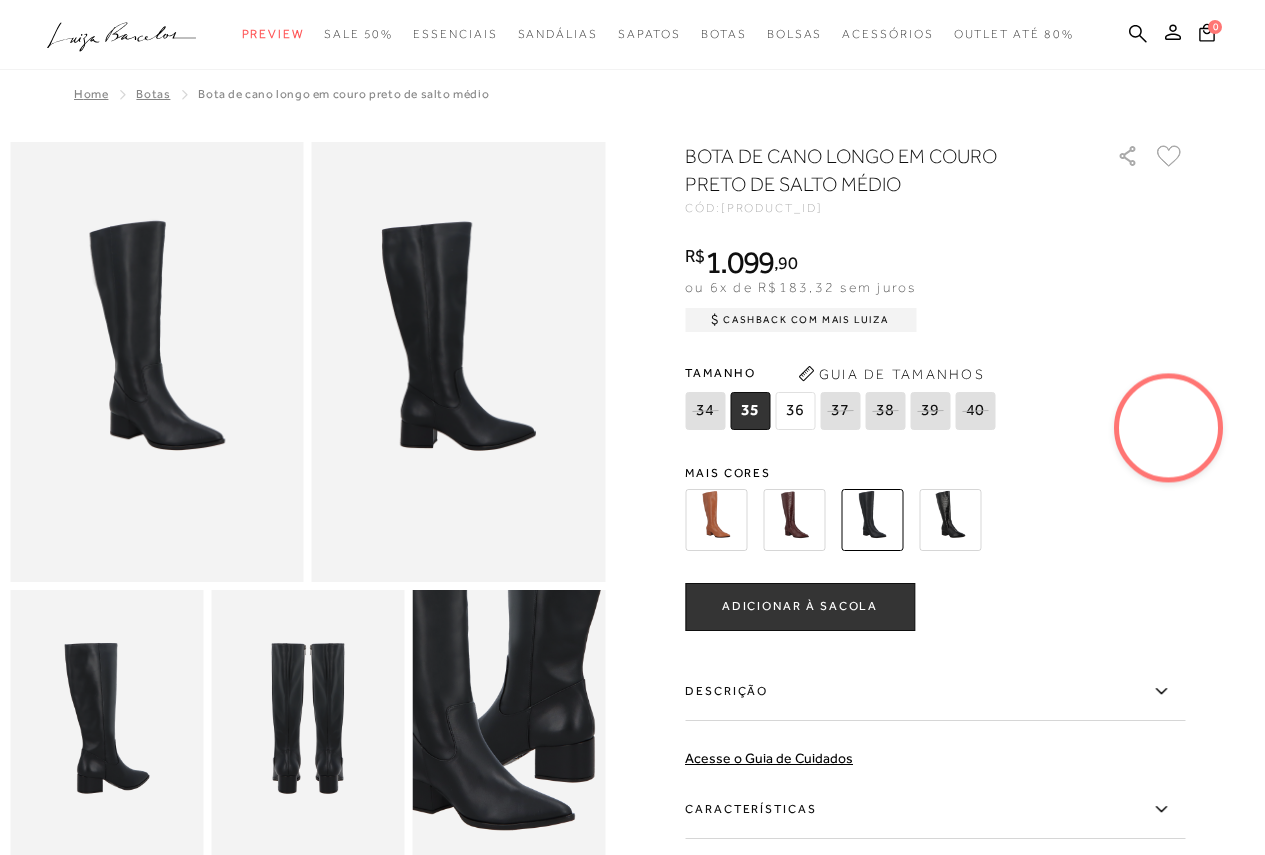 scroll, scrollTop: 0, scrollLeft: 0, axis: both 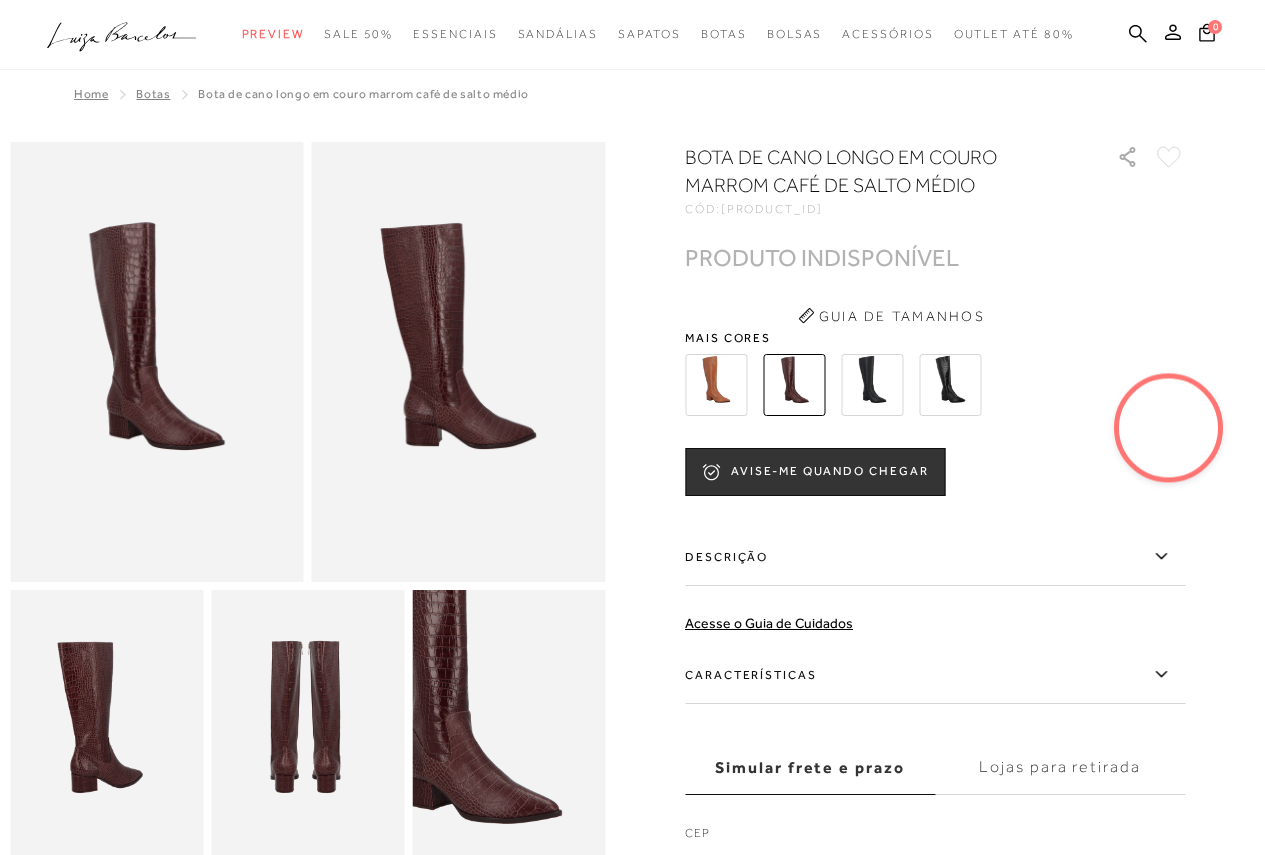 click at bounding box center (872, 385) 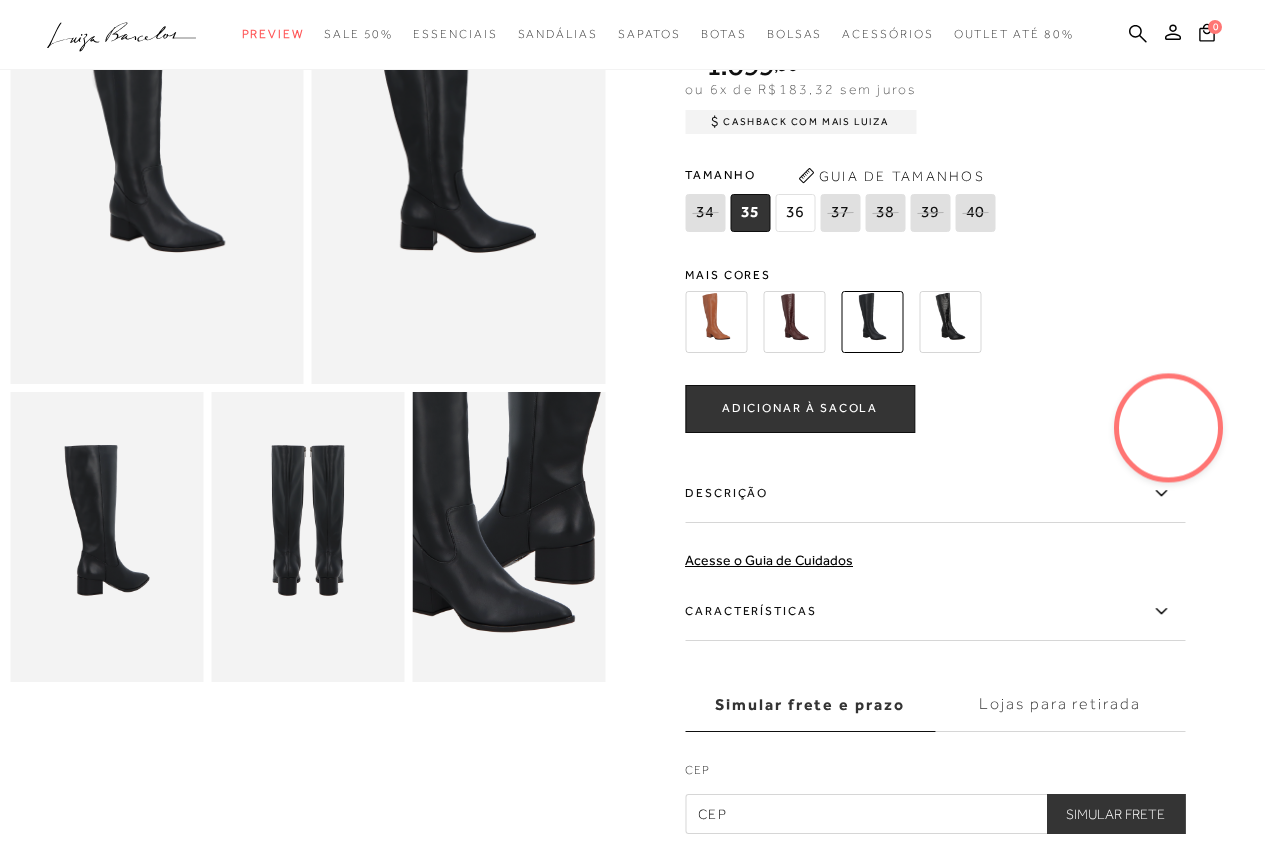 scroll, scrollTop: 200, scrollLeft: 0, axis: vertical 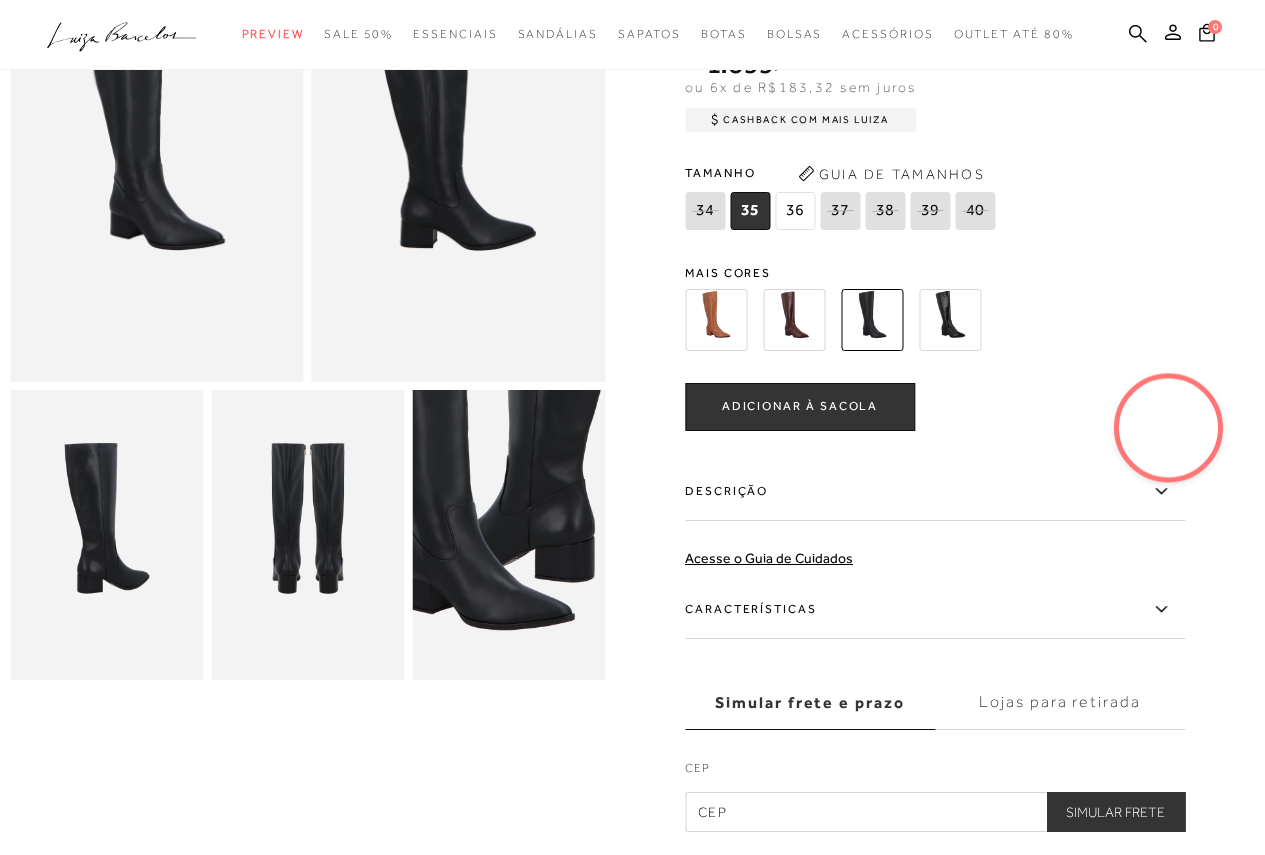 click on "Descrição" at bounding box center [935, 492] 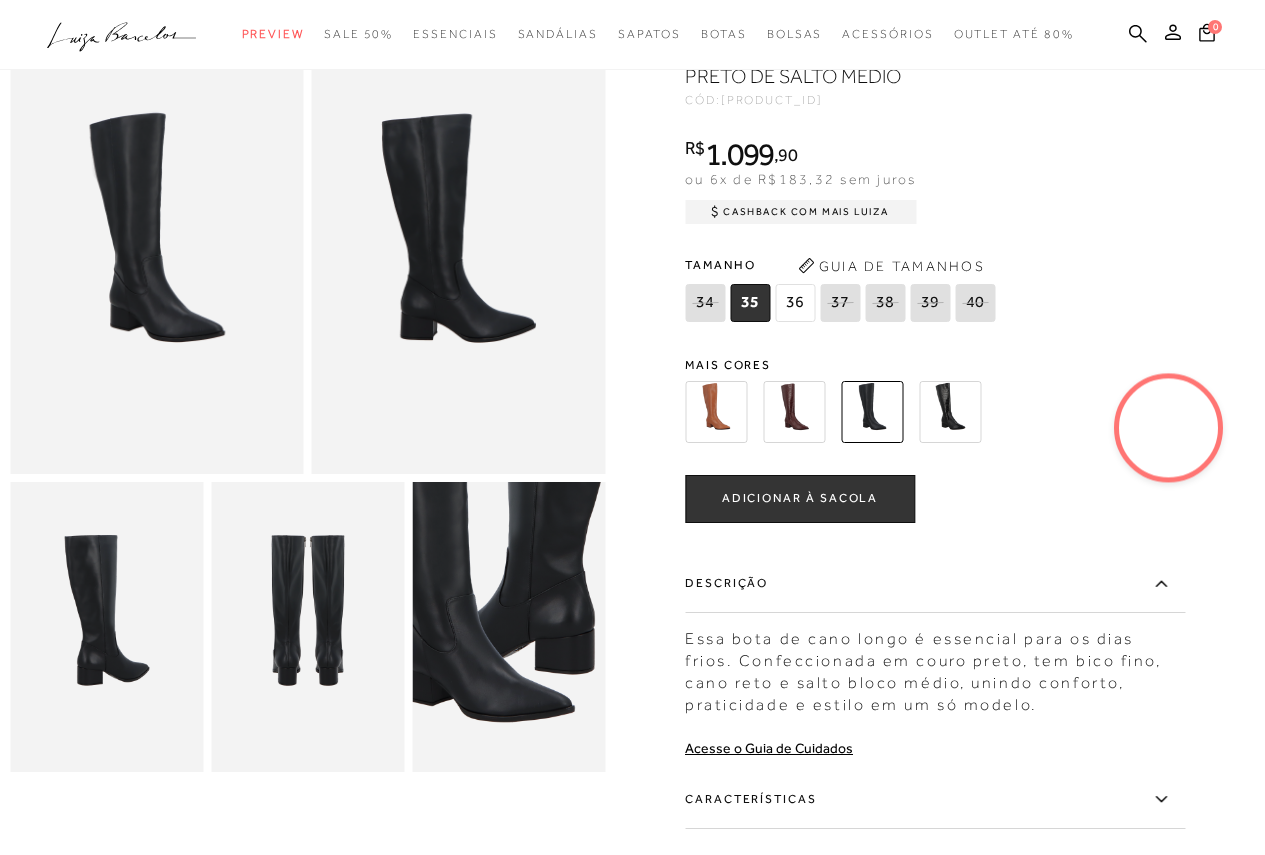 scroll, scrollTop: 0, scrollLeft: 0, axis: both 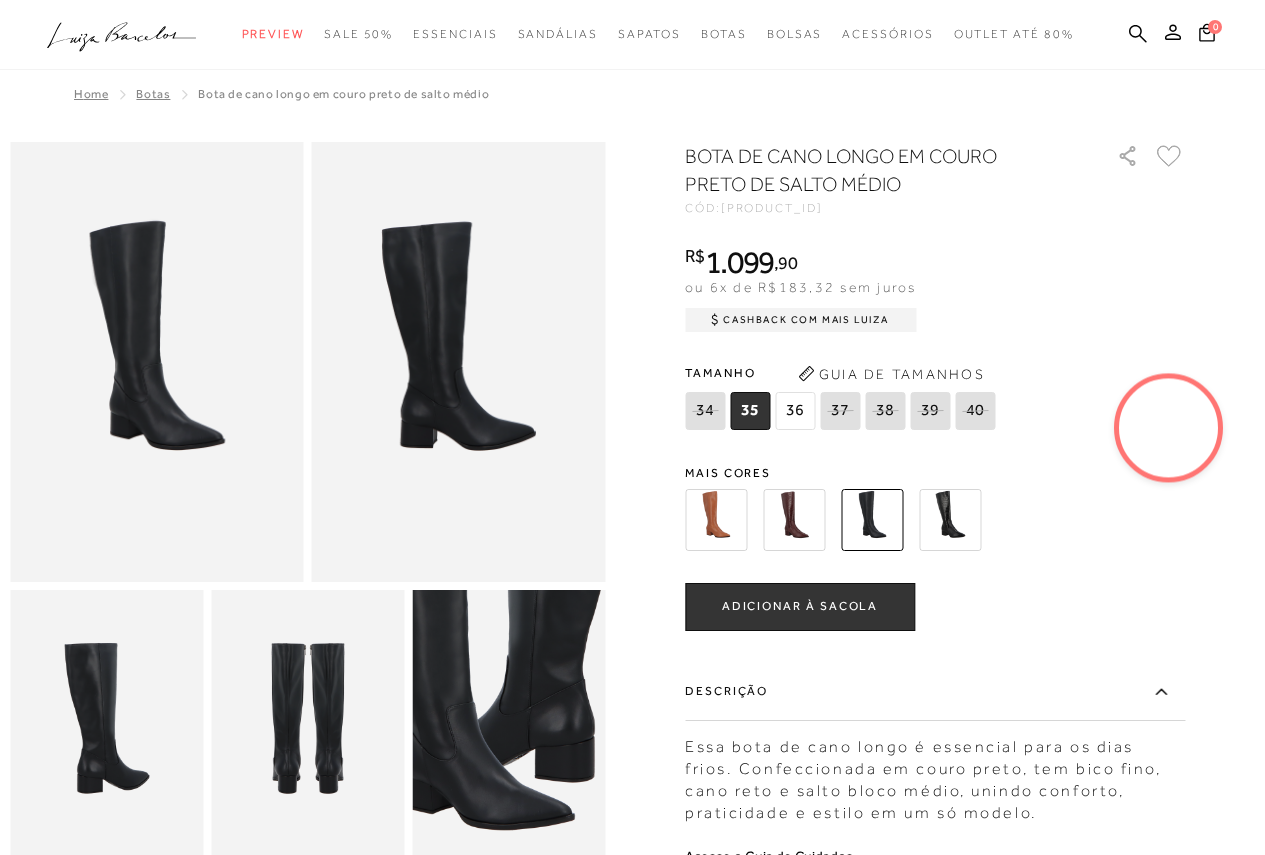 click at bounding box center (716, 520) 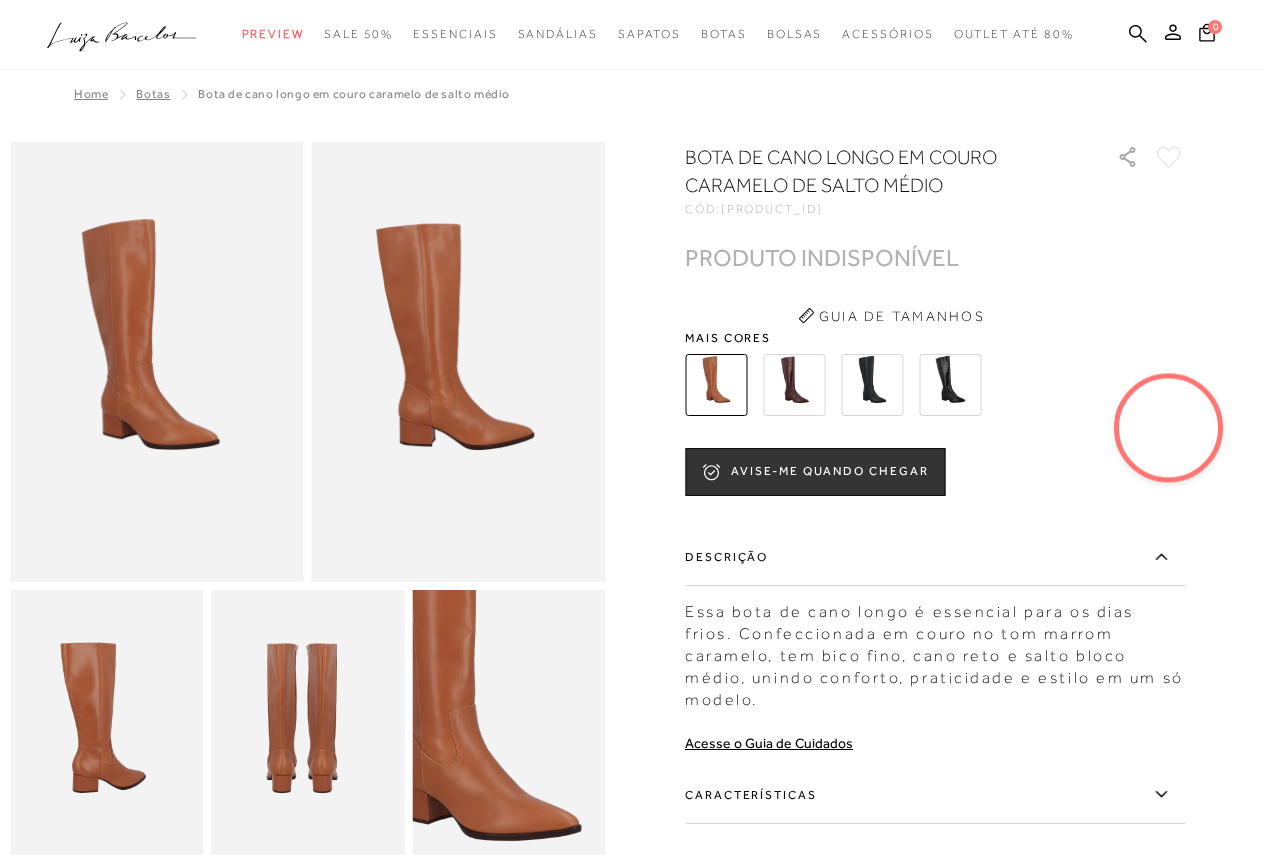 scroll, scrollTop: 0, scrollLeft: 0, axis: both 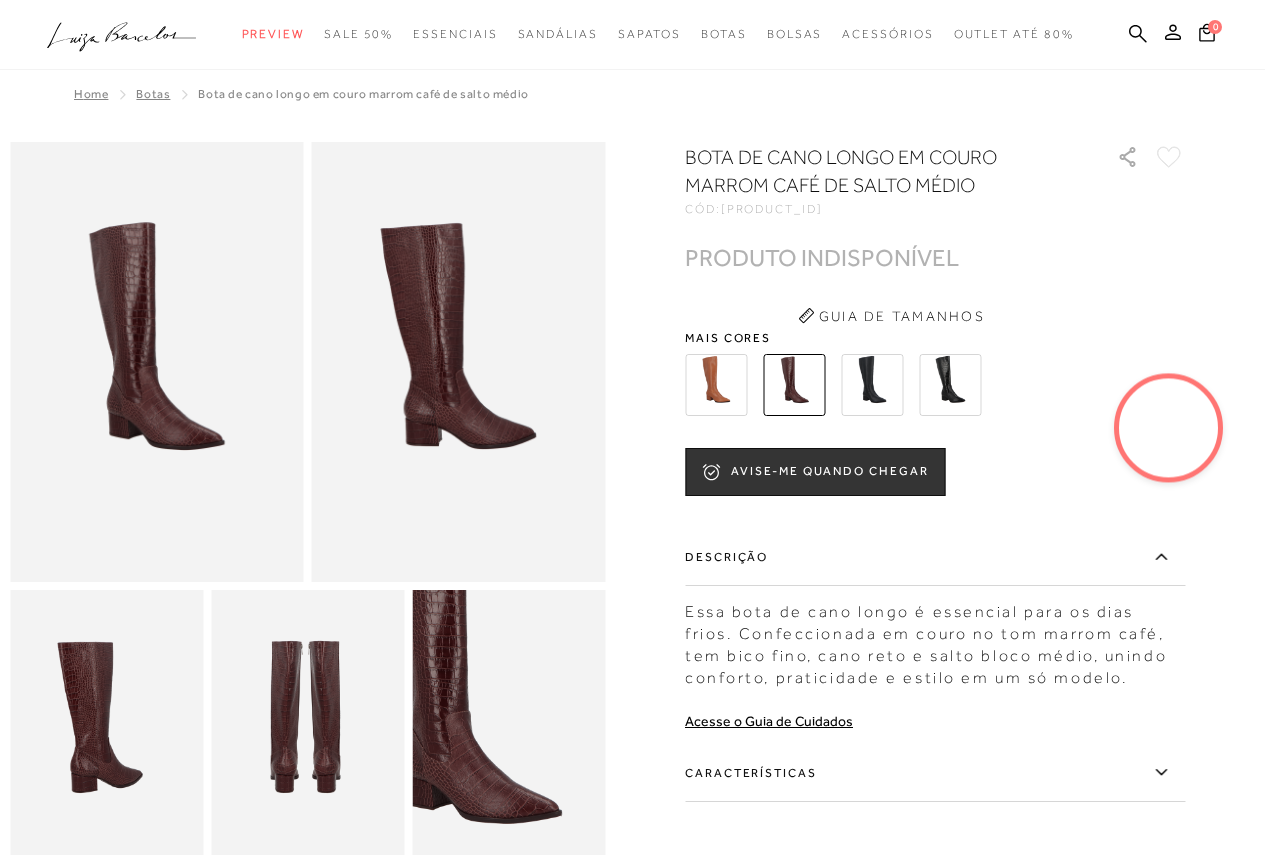 click at bounding box center (950, 385) 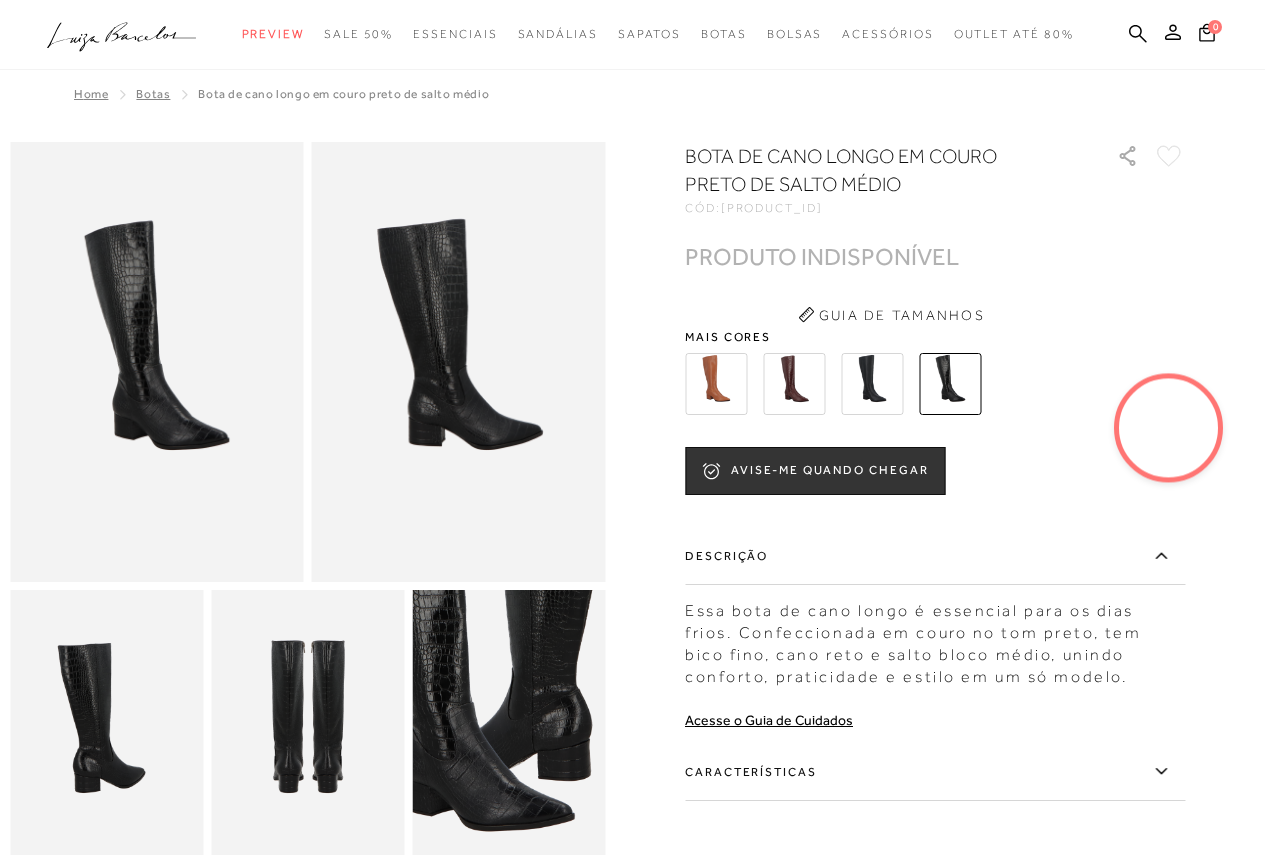 scroll, scrollTop: 0, scrollLeft: 0, axis: both 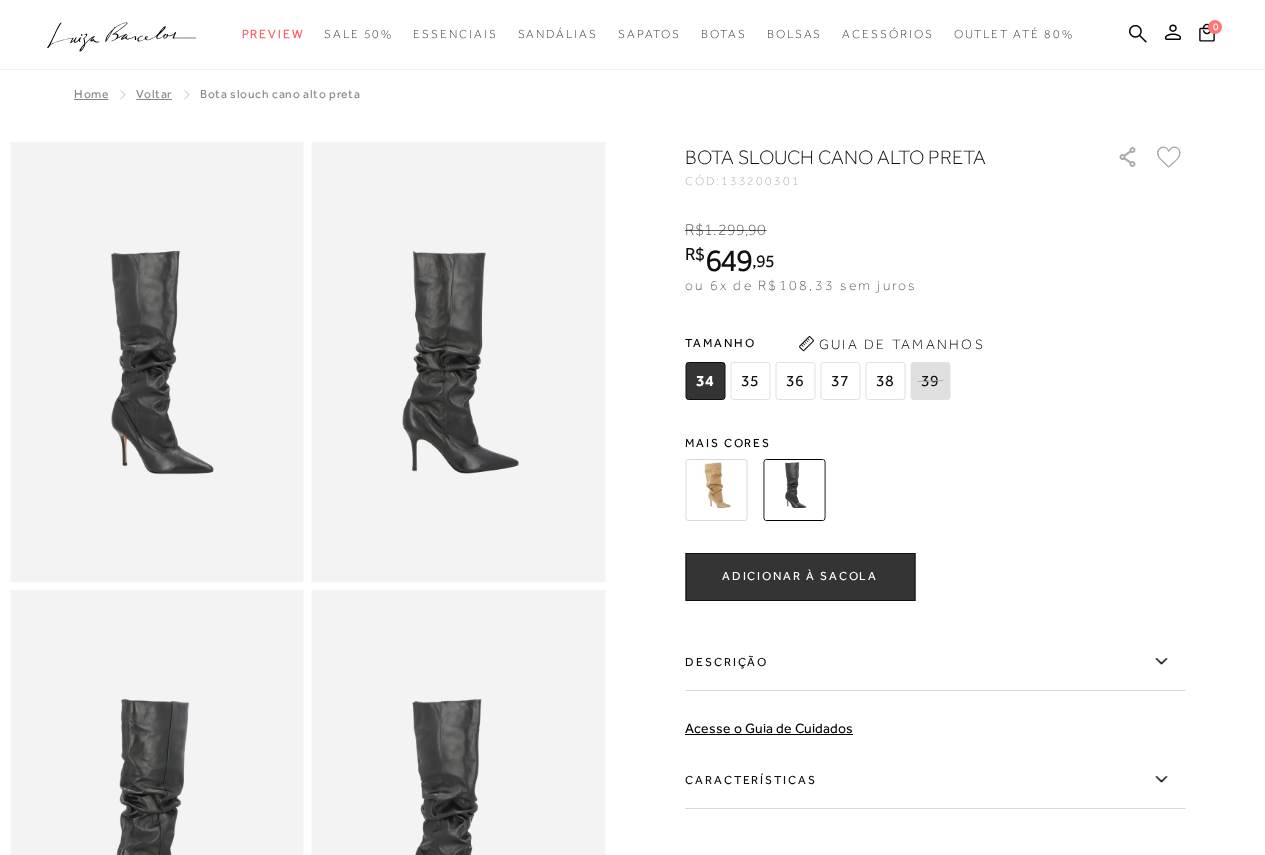 click at bounding box center (632, 586) 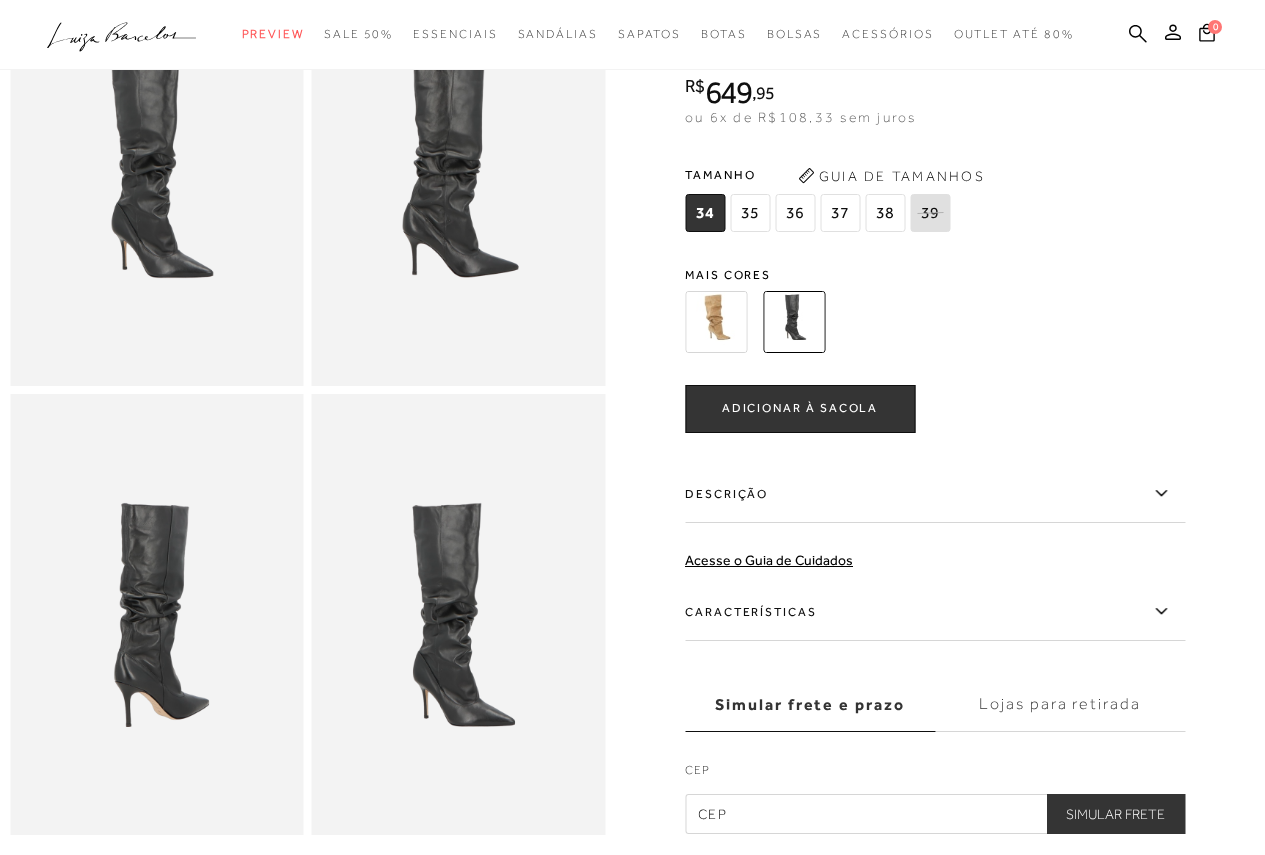 scroll, scrollTop: 187, scrollLeft: 0, axis: vertical 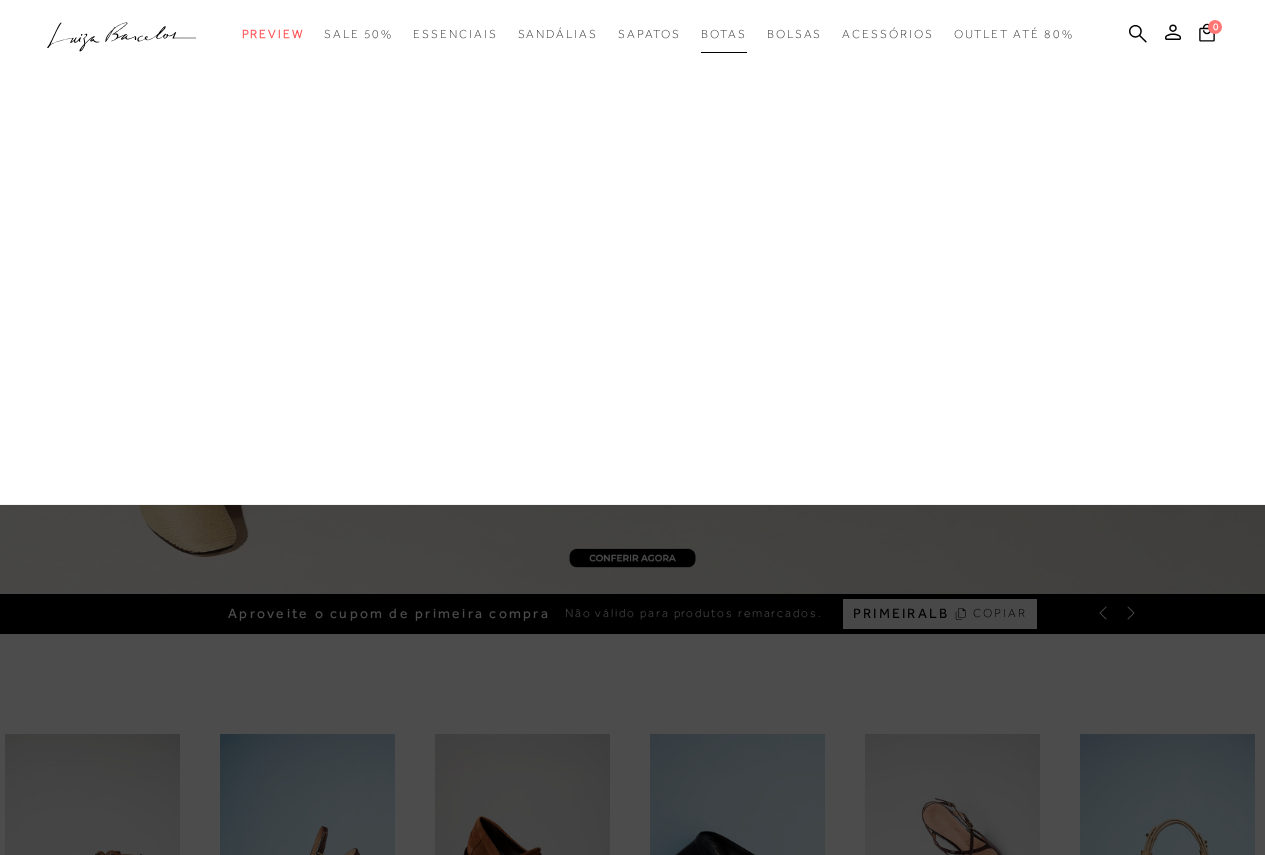 click on "Botas" at bounding box center (724, 34) 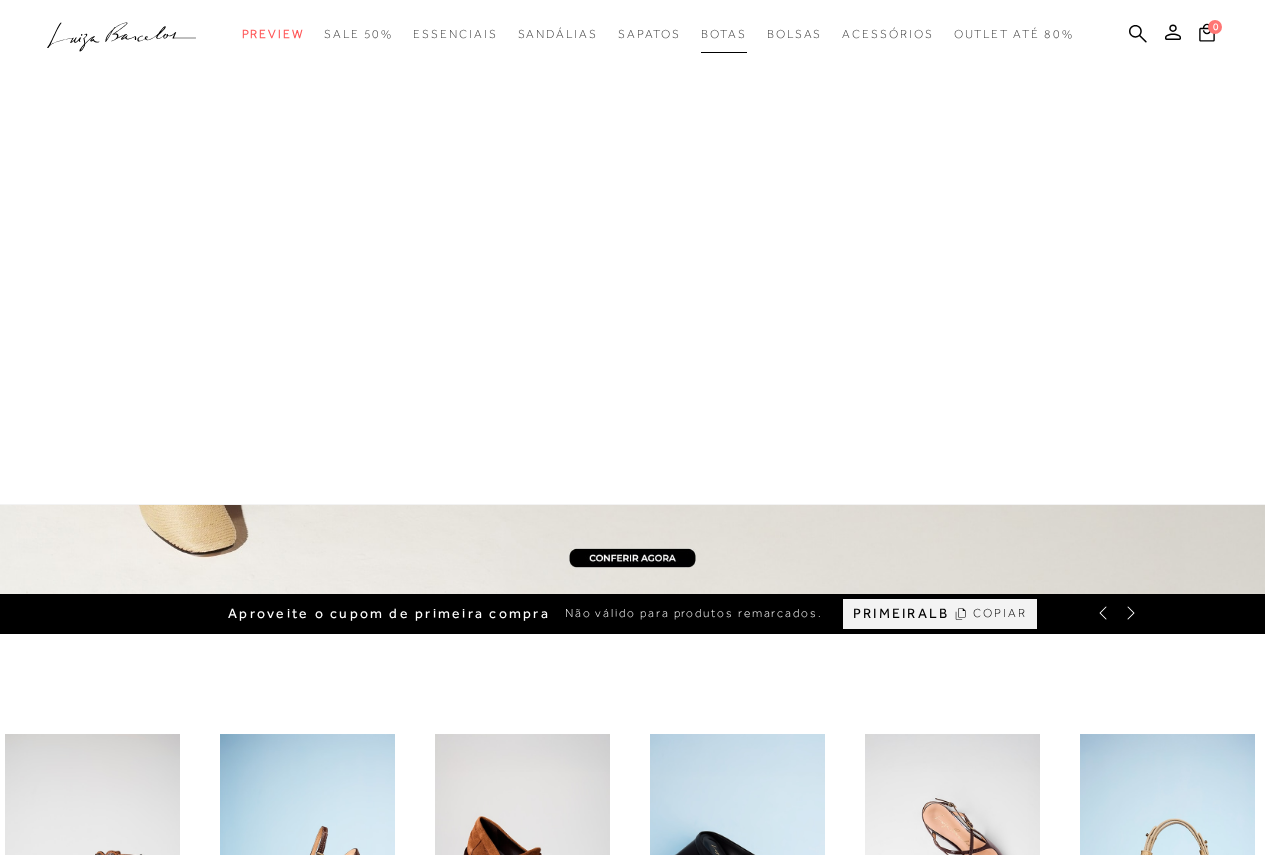 scroll, scrollTop: 0, scrollLeft: 0, axis: both 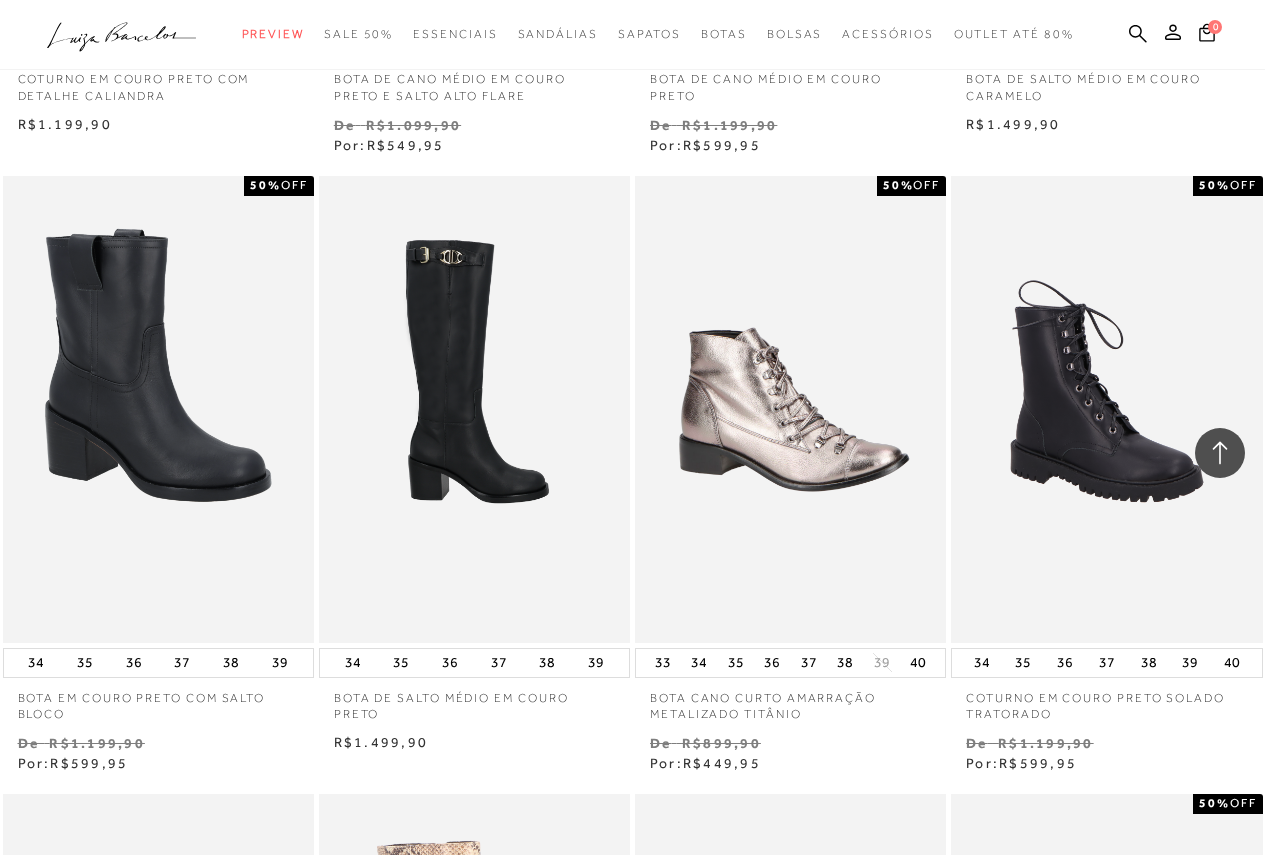 click at bounding box center (475, 409) 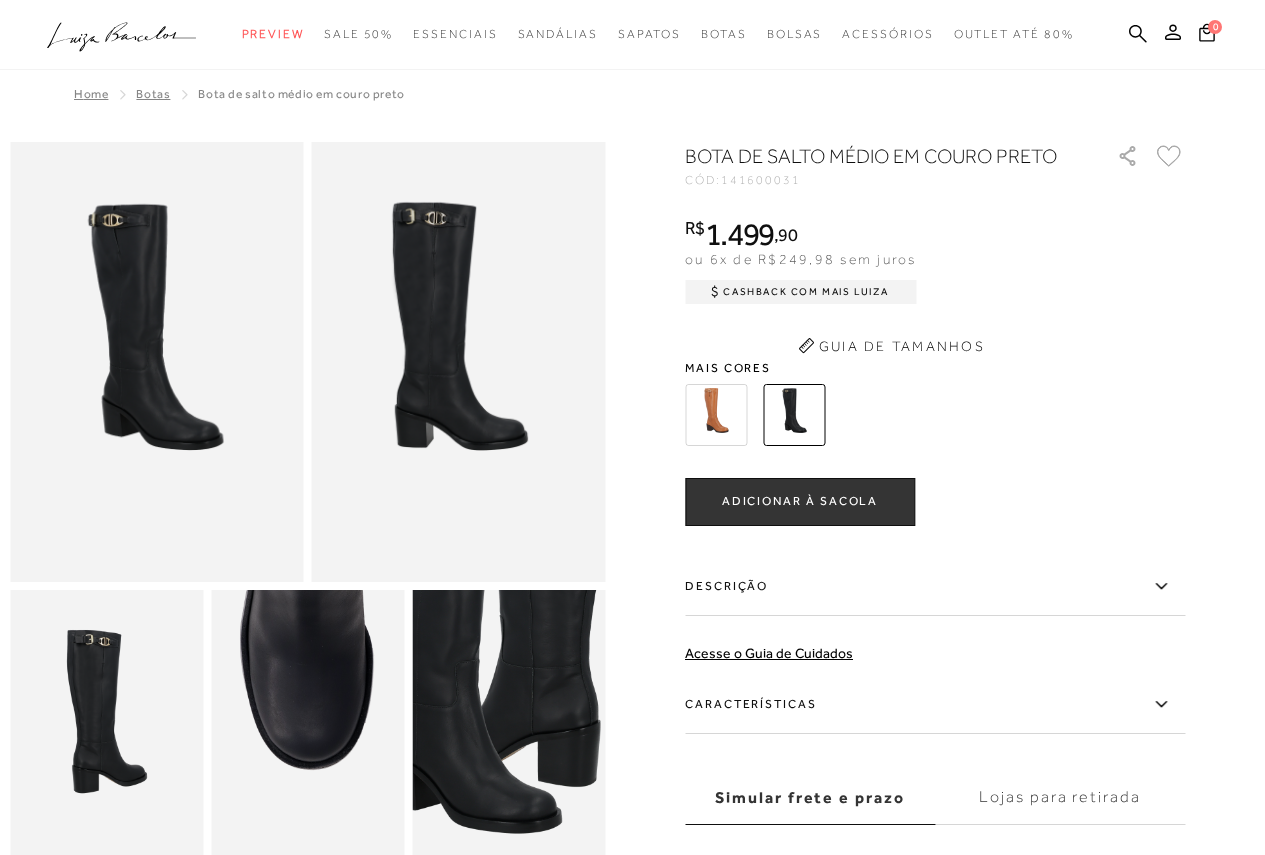 scroll, scrollTop: 0, scrollLeft: 0, axis: both 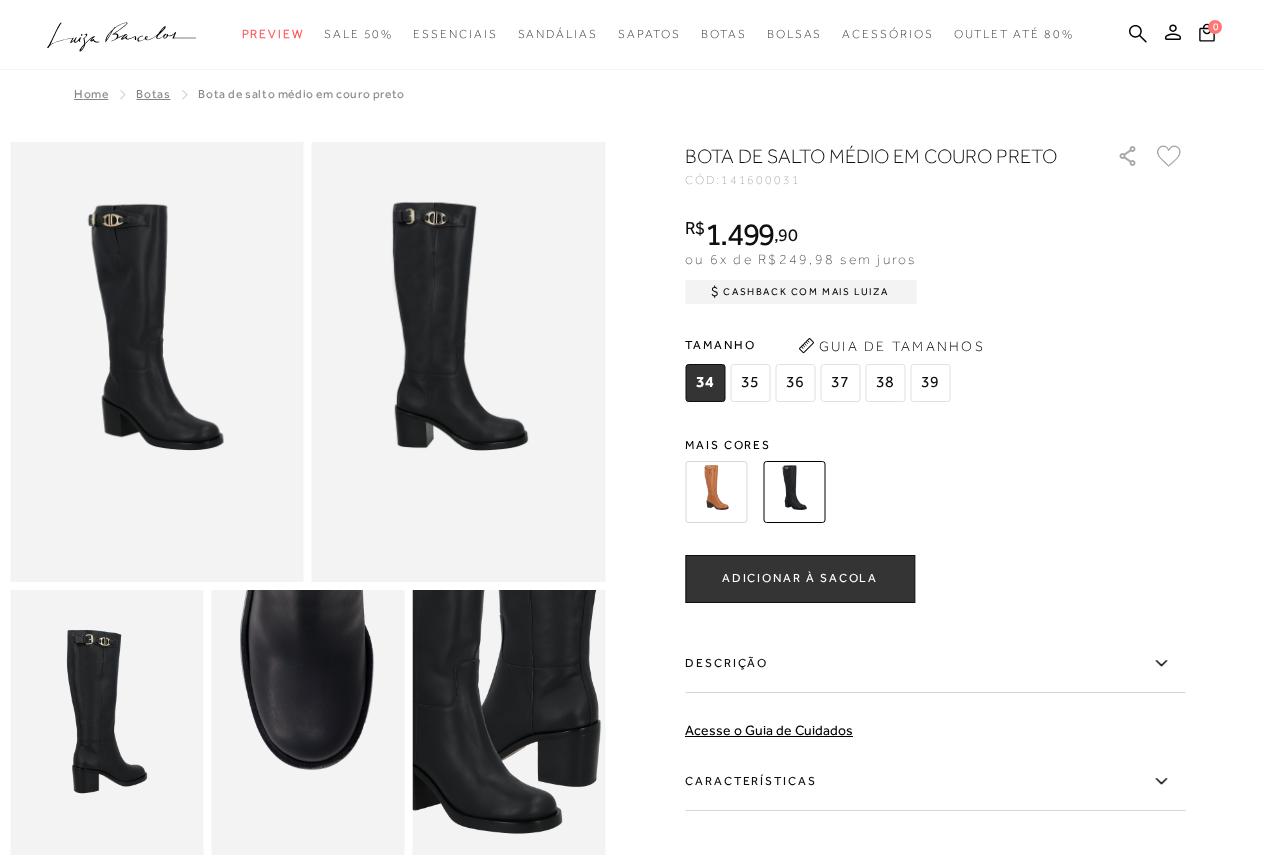 click at bounding box center [716, 492] 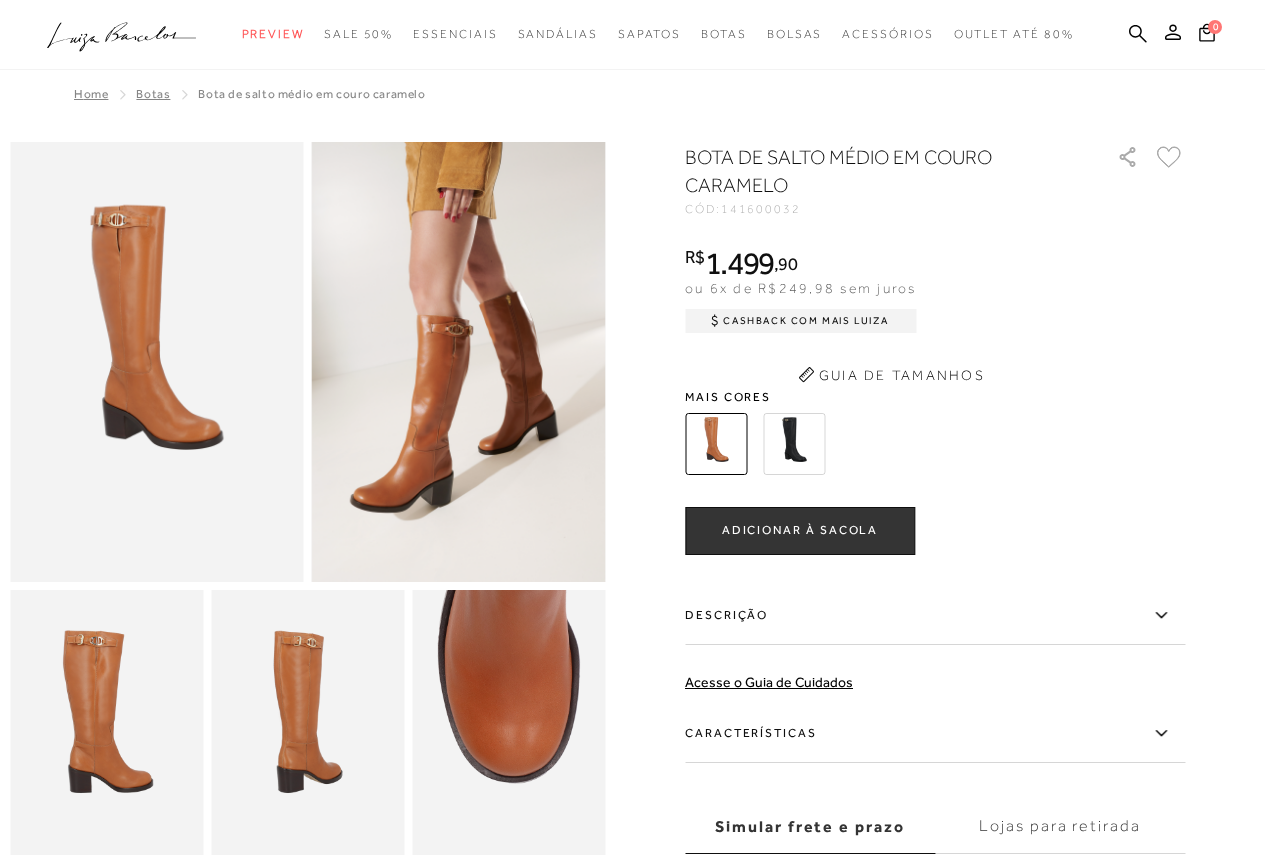 scroll, scrollTop: 0, scrollLeft: 0, axis: both 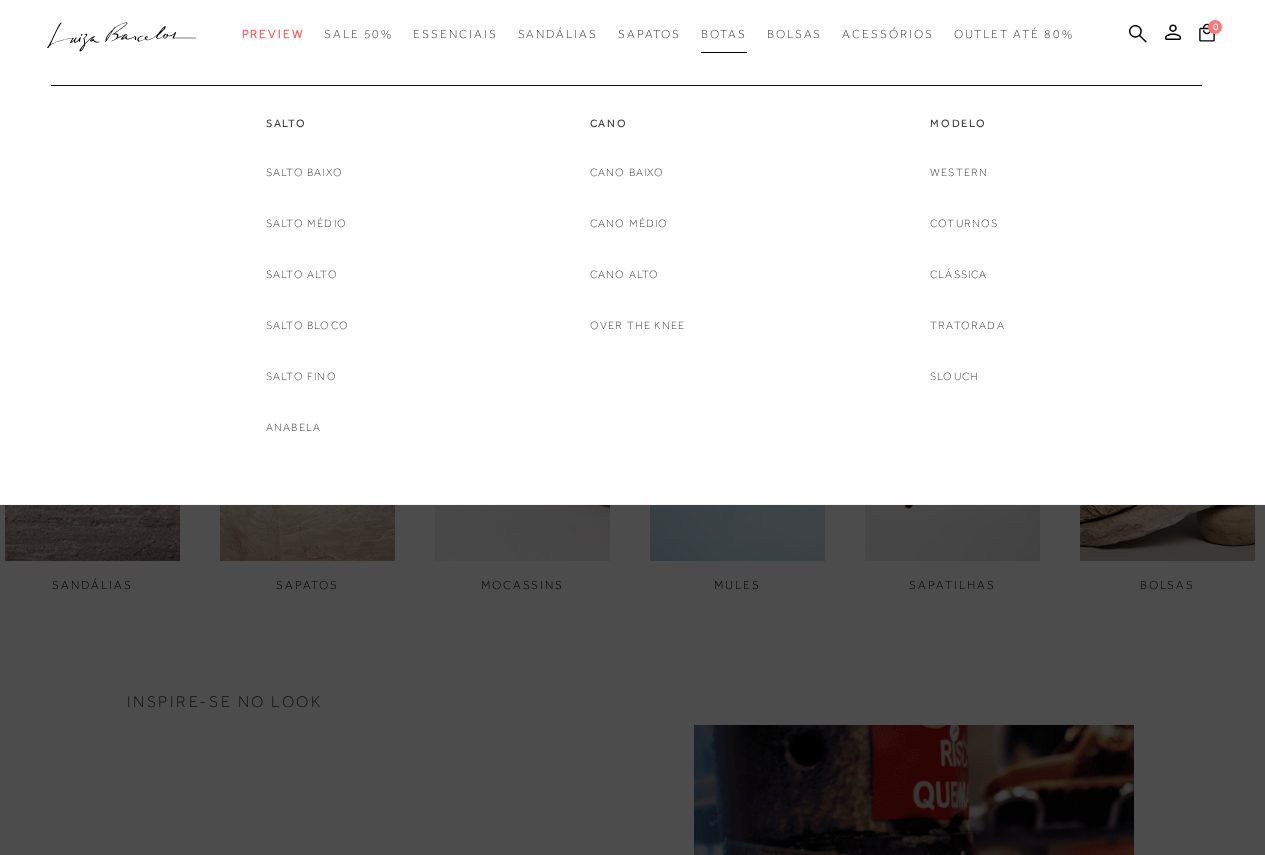 click on "Botas" at bounding box center [724, 34] 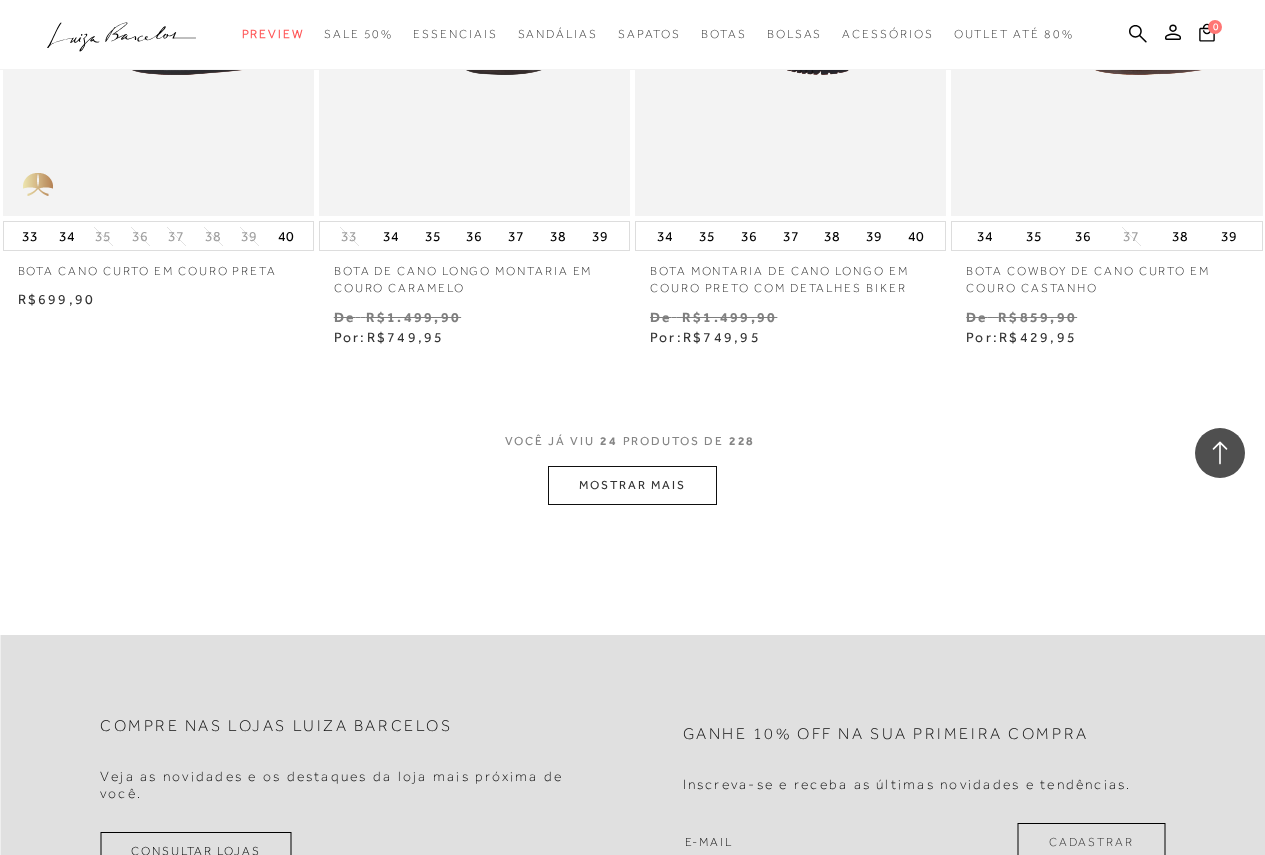 scroll, scrollTop: 3500, scrollLeft: 0, axis: vertical 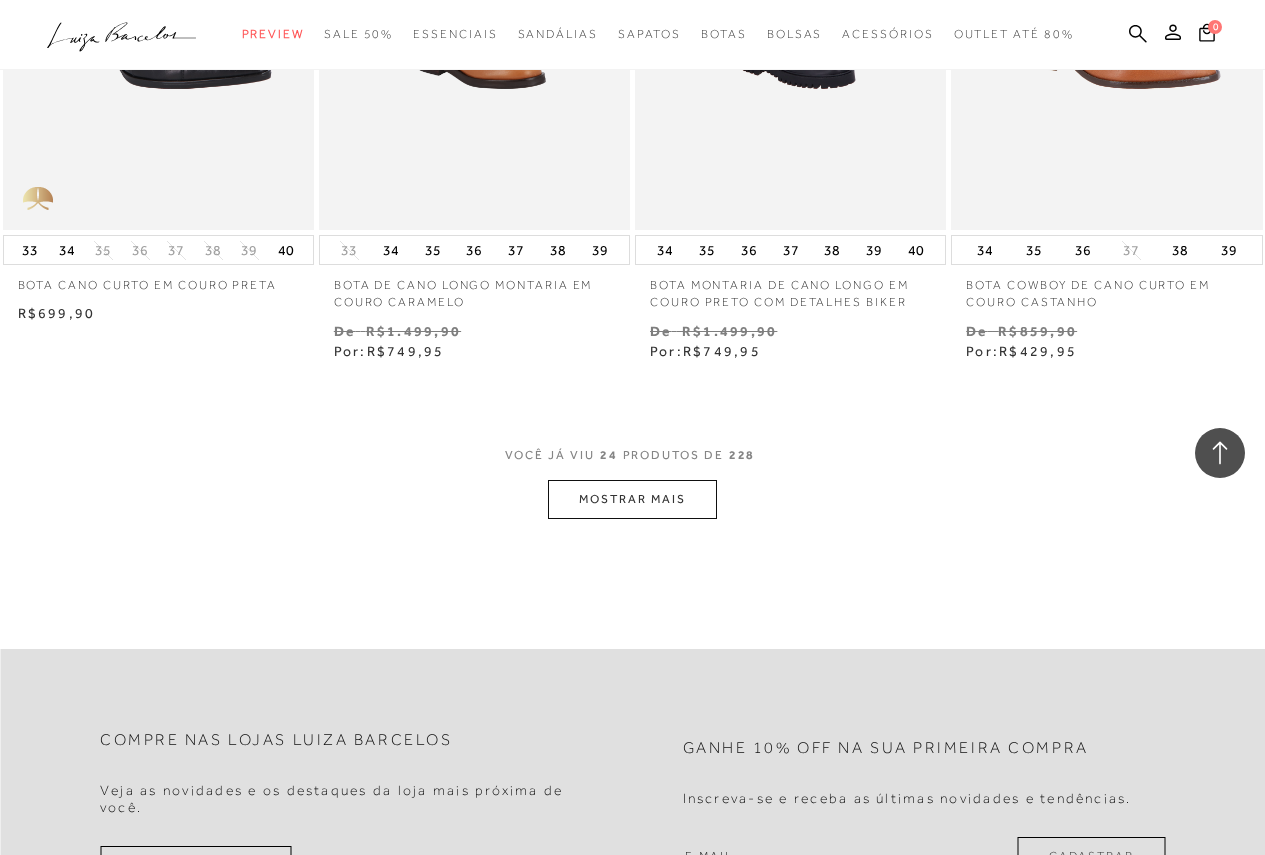 click on "MOSTRAR MAIS" at bounding box center (632, 499) 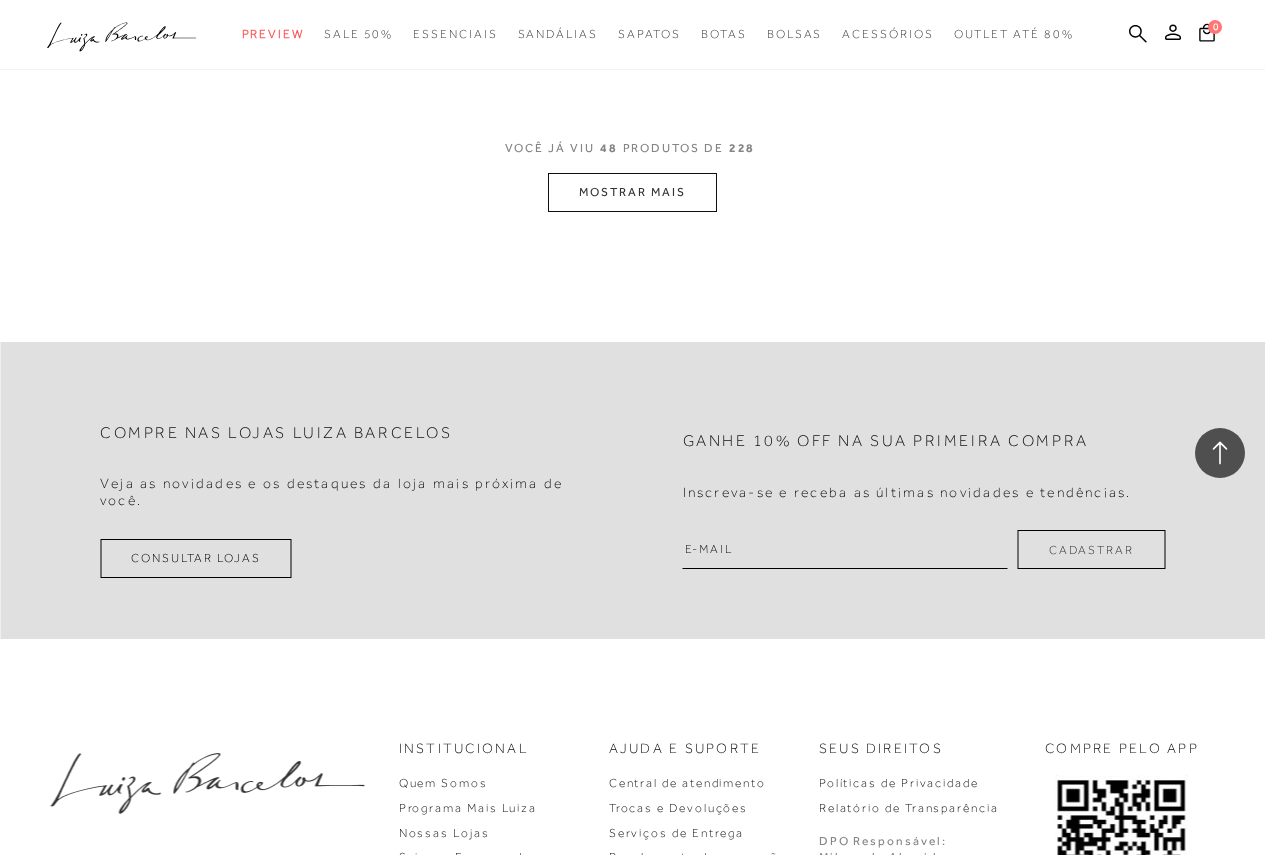 scroll, scrollTop: 7400, scrollLeft: 0, axis: vertical 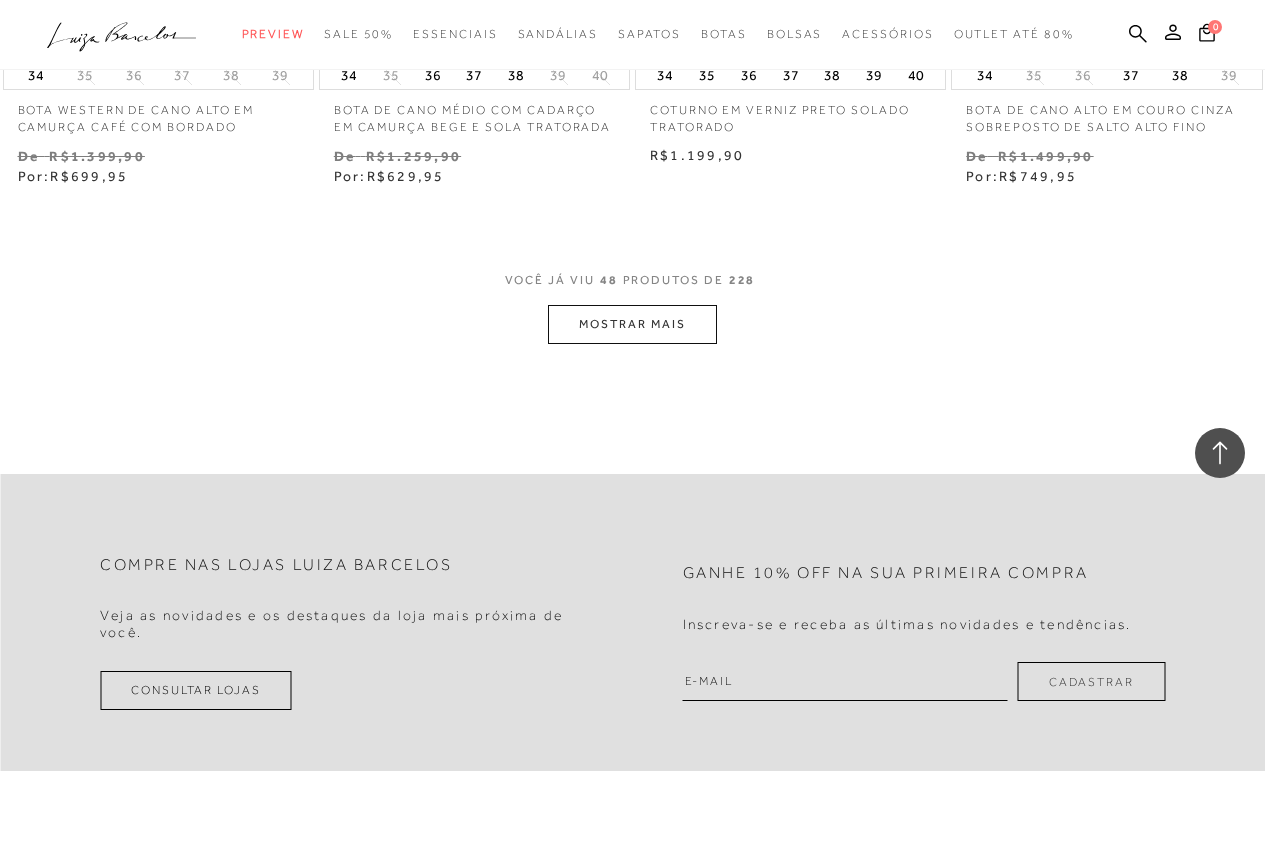 click on "MOSTRAR MAIS" at bounding box center [632, 324] 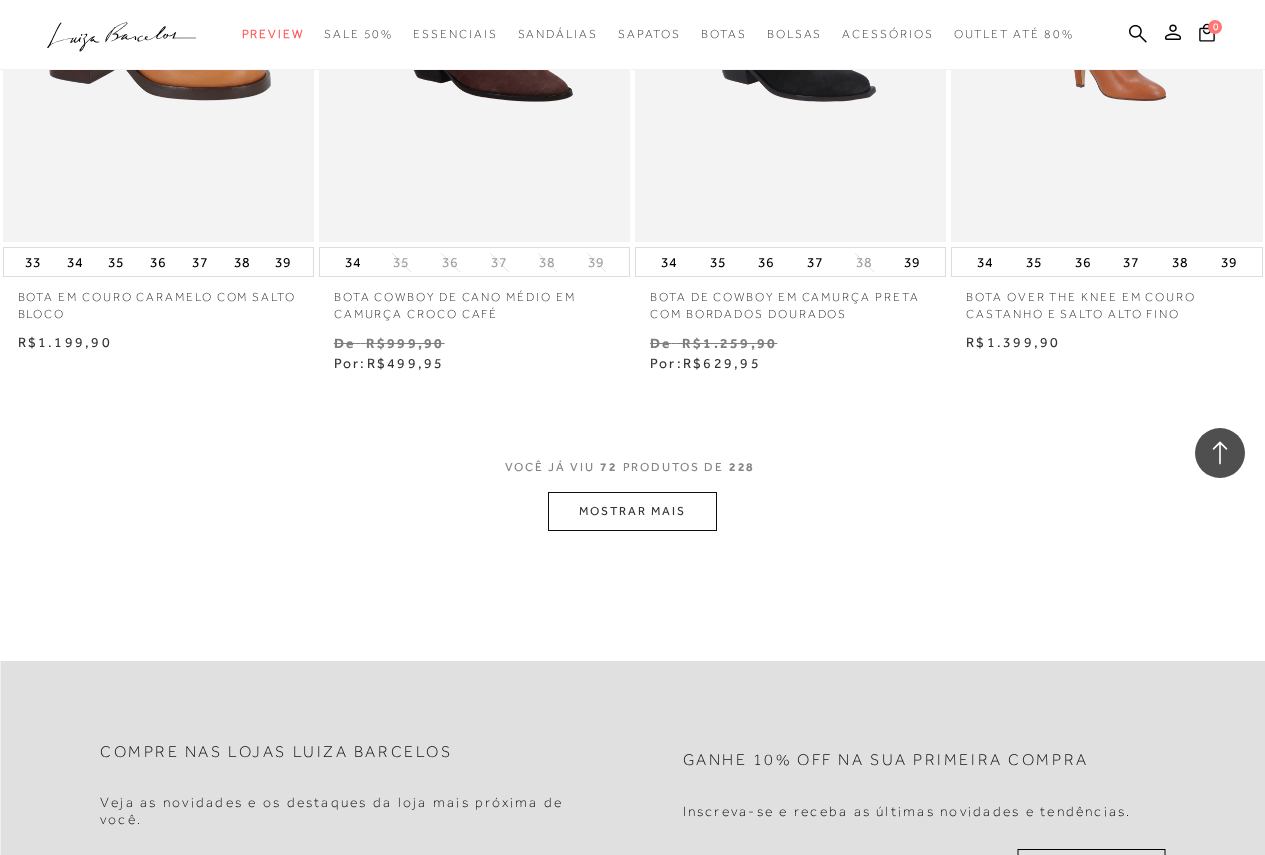scroll, scrollTop: 11000, scrollLeft: 0, axis: vertical 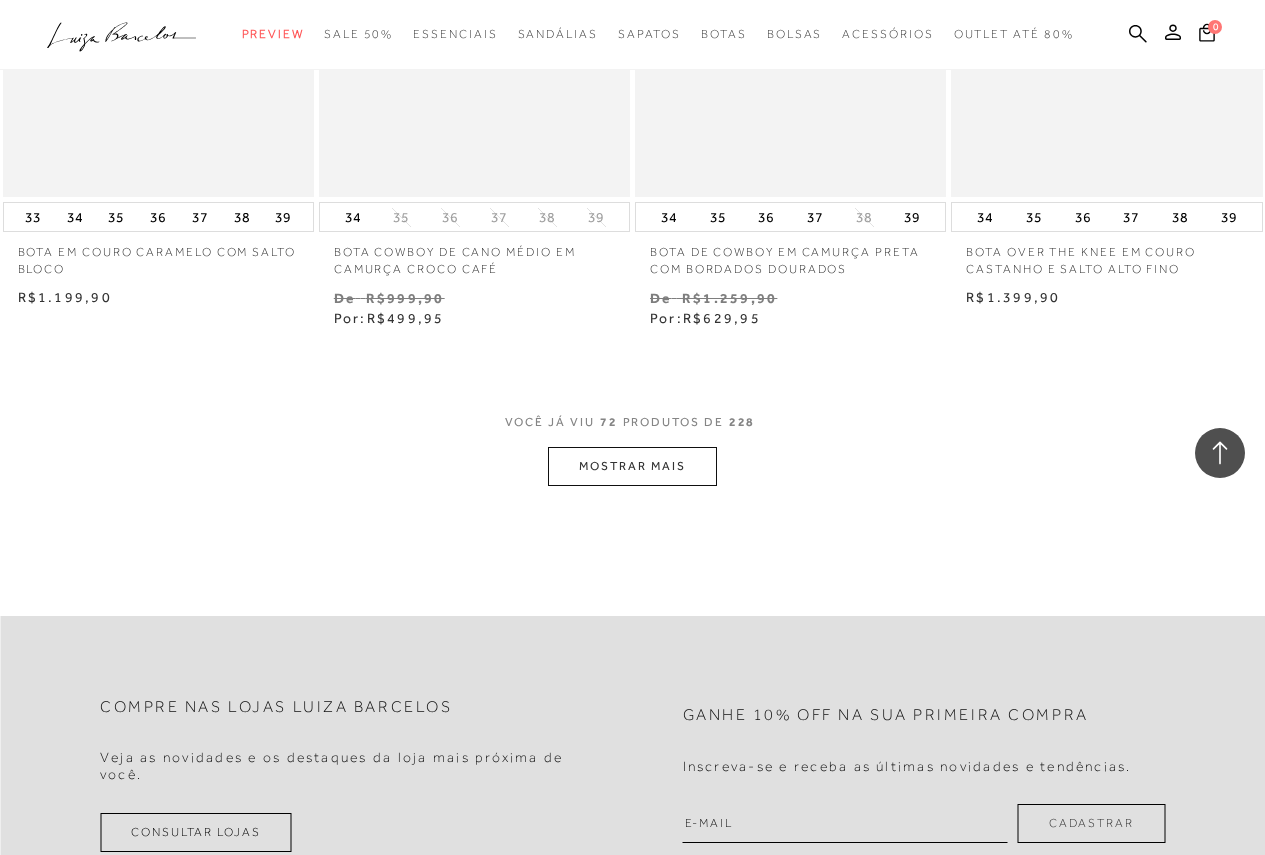 click on "MOSTRAR MAIS" at bounding box center [632, 466] 